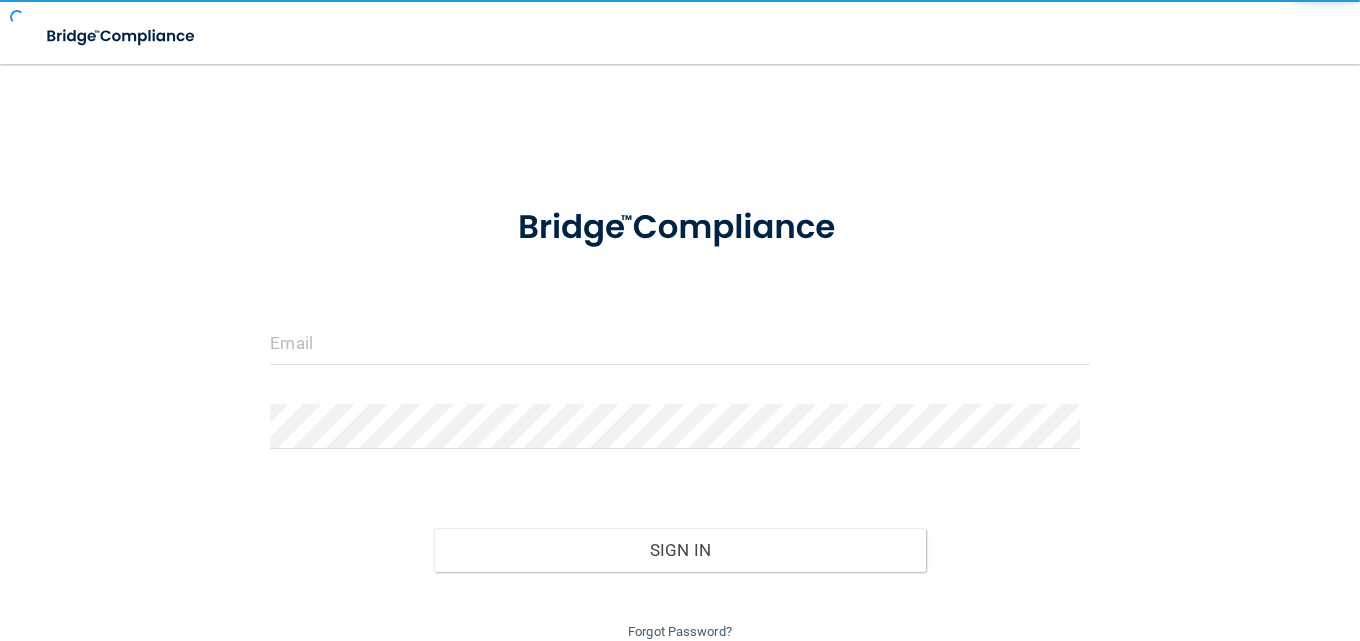 scroll, scrollTop: 0, scrollLeft: 0, axis: both 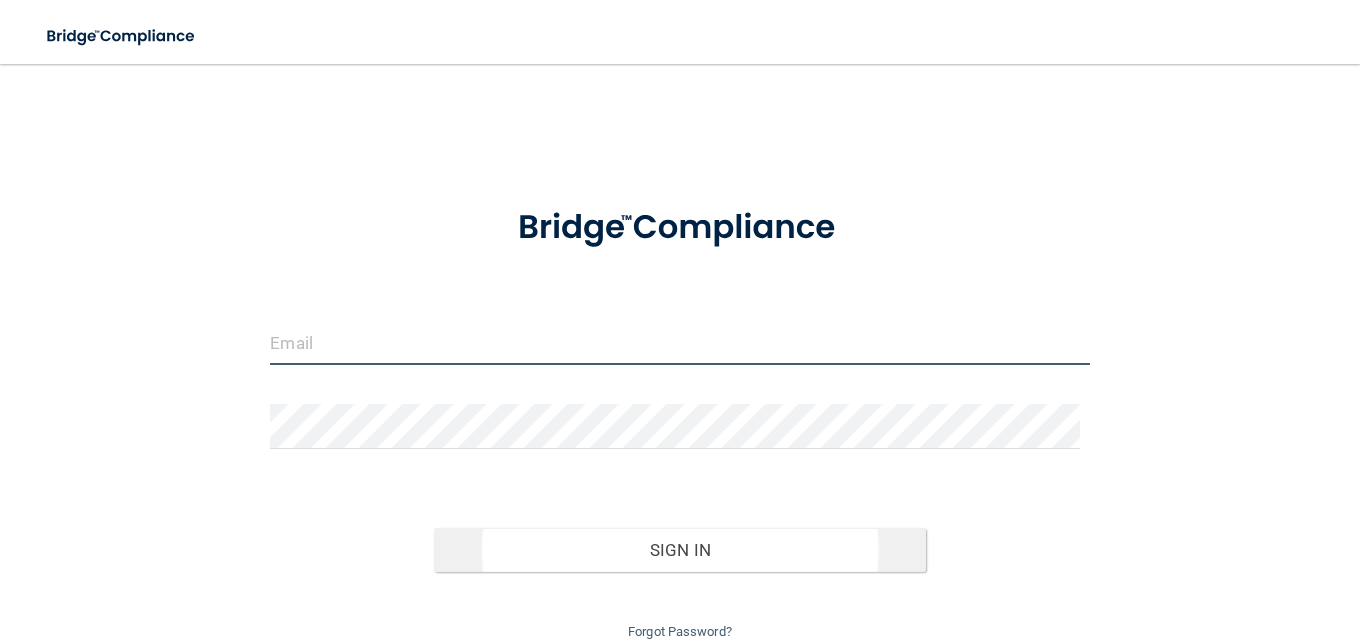 type on "[EMAIL]" 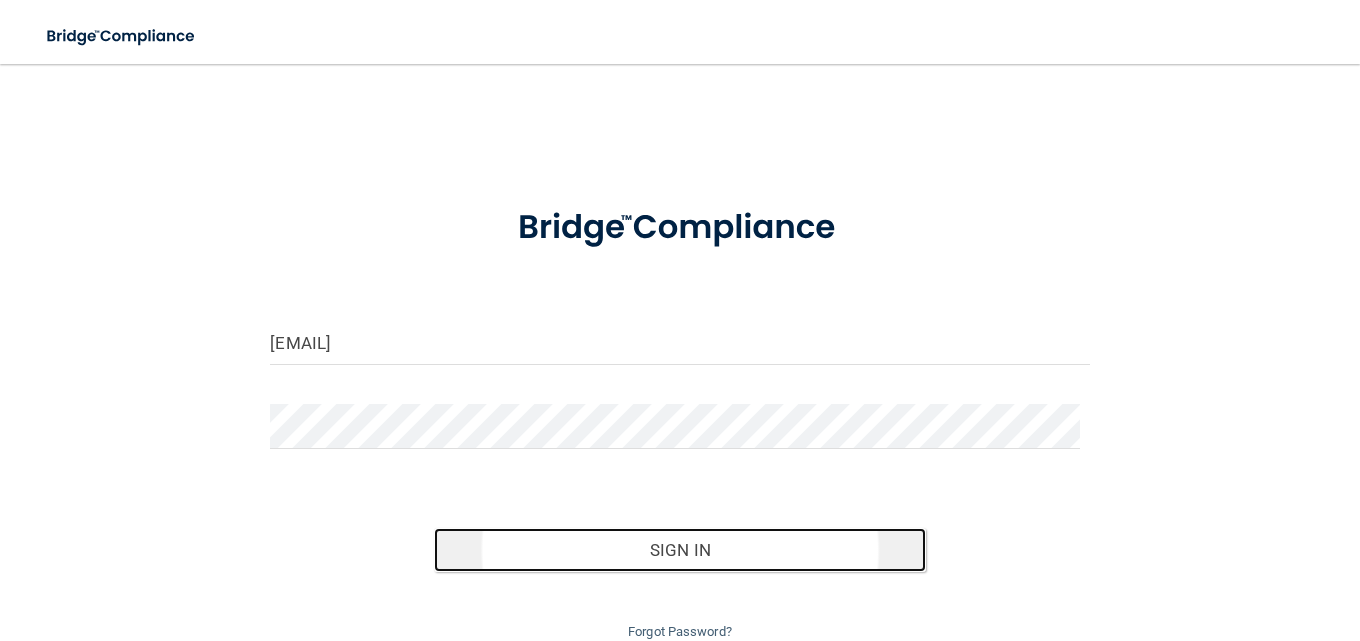 click on "Sign In" at bounding box center (680, 550) 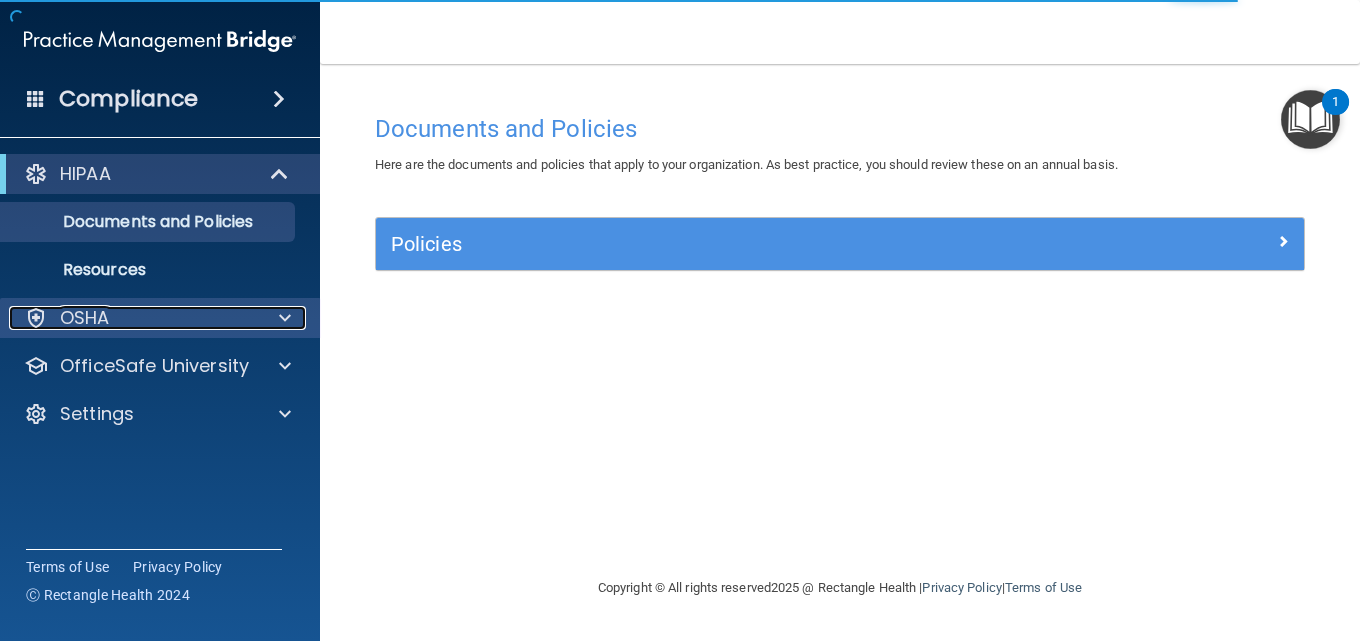 click on "OSHA" at bounding box center [85, 318] 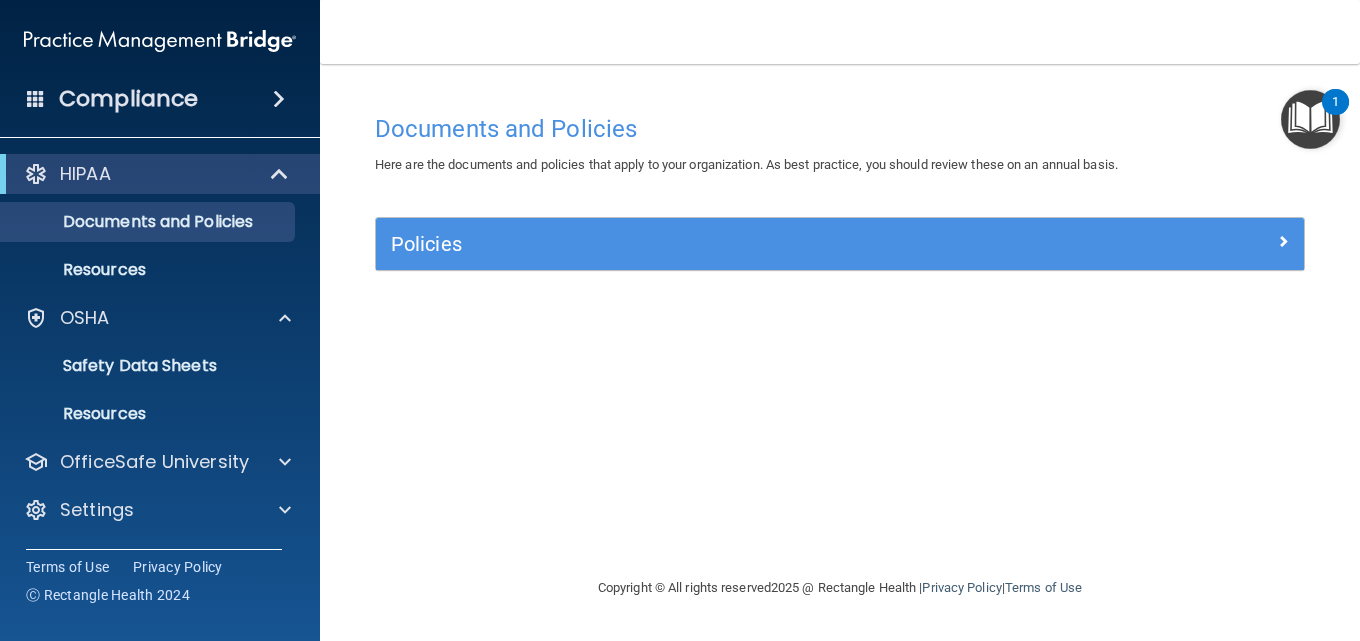 click on "Compliance" at bounding box center (160, 99) 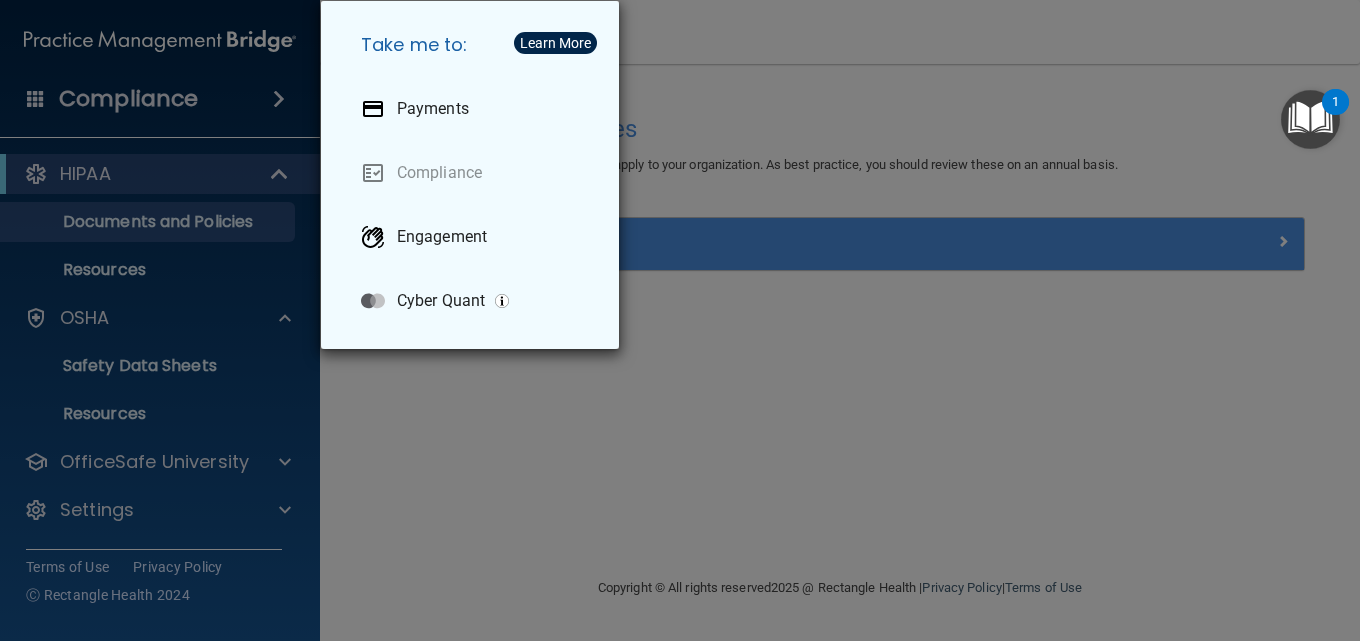 click on "Take me to:             Payments                   Compliance                     Engagement                     Cyber Quant" at bounding box center (680, 320) 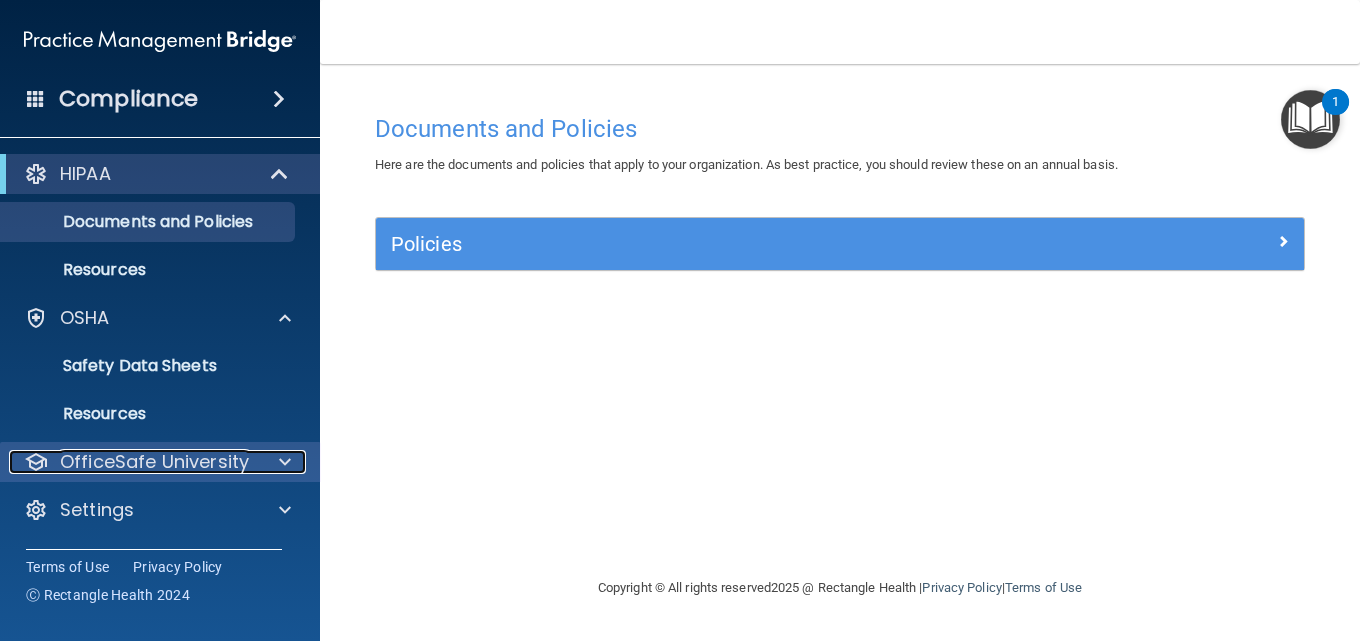 click on "OfficeSafe University" at bounding box center (154, 462) 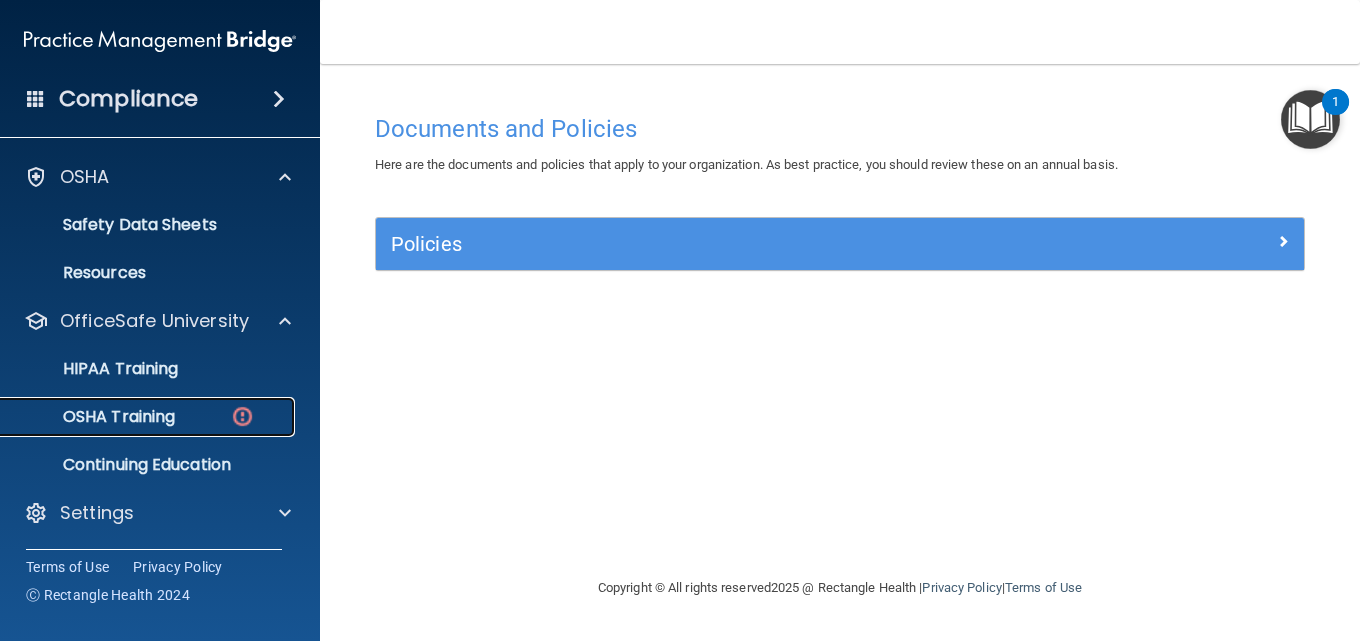 click on "OSHA Training" at bounding box center (94, 417) 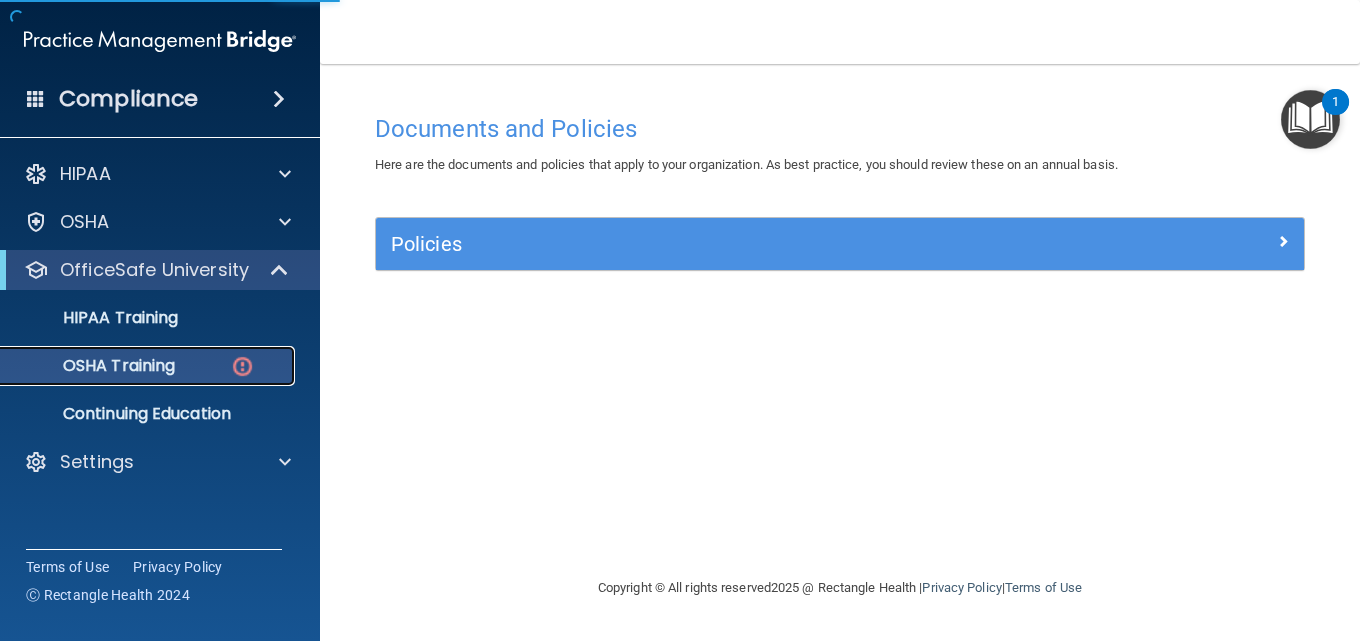 scroll, scrollTop: 0, scrollLeft: 0, axis: both 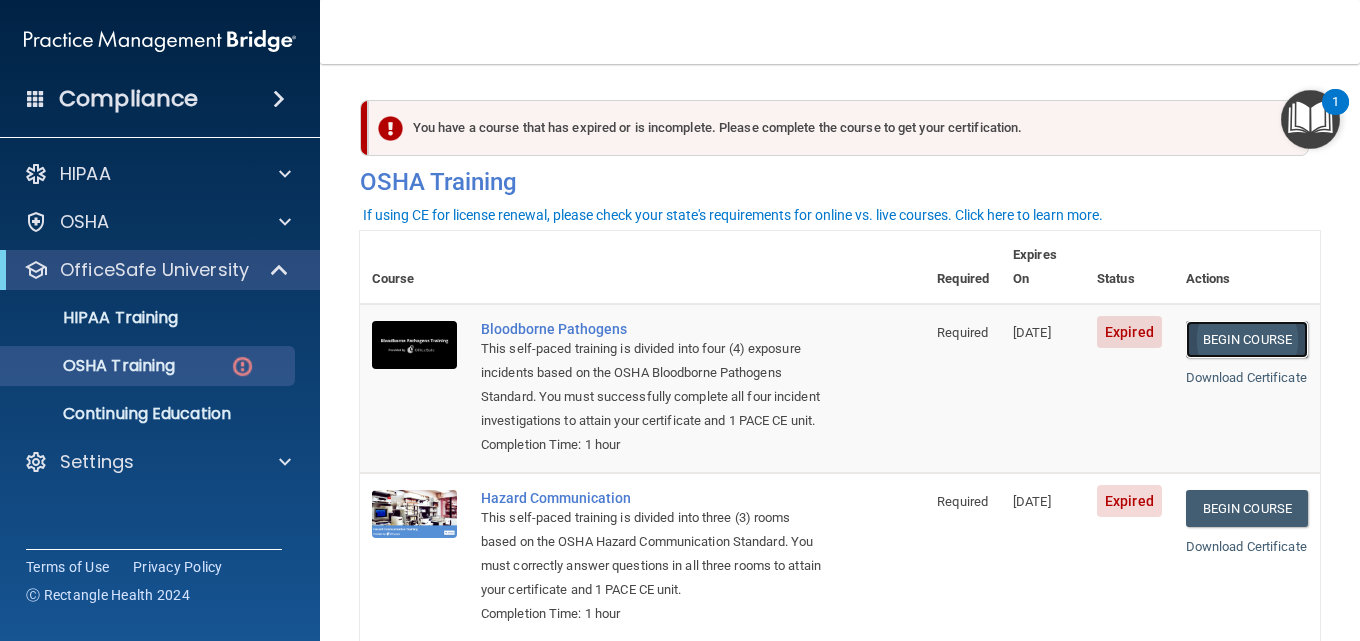 click on "Begin Course" at bounding box center [1247, 339] 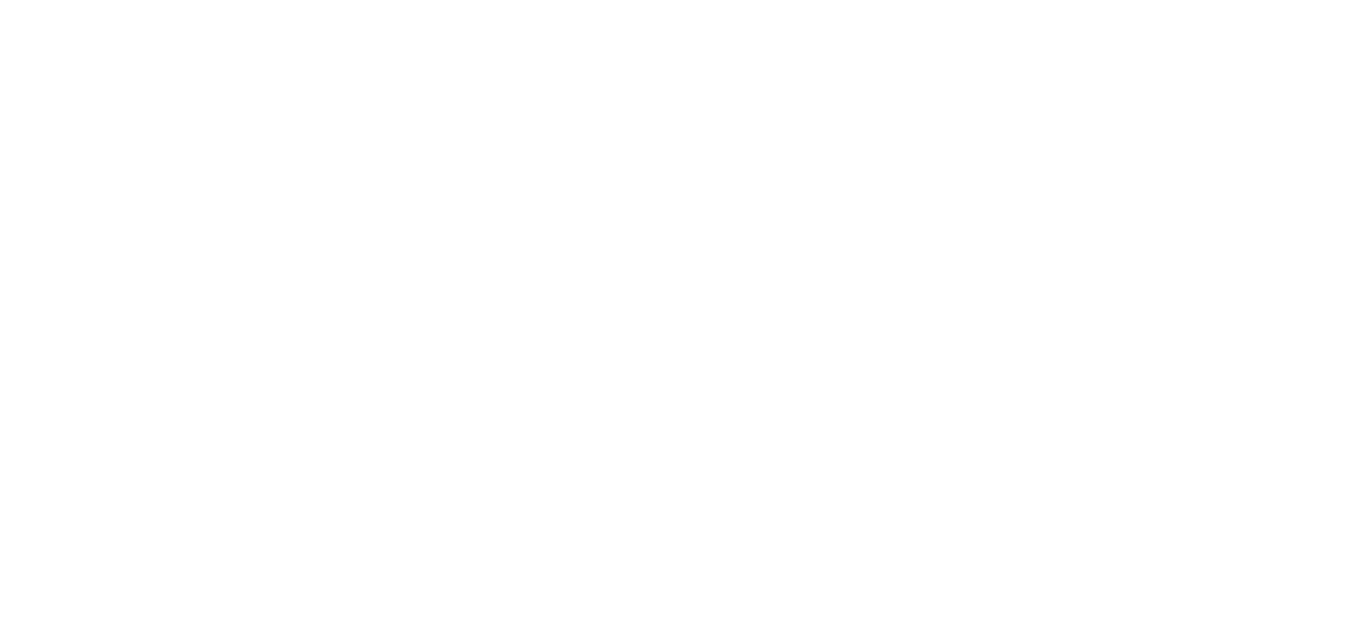 scroll, scrollTop: 0, scrollLeft: 0, axis: both 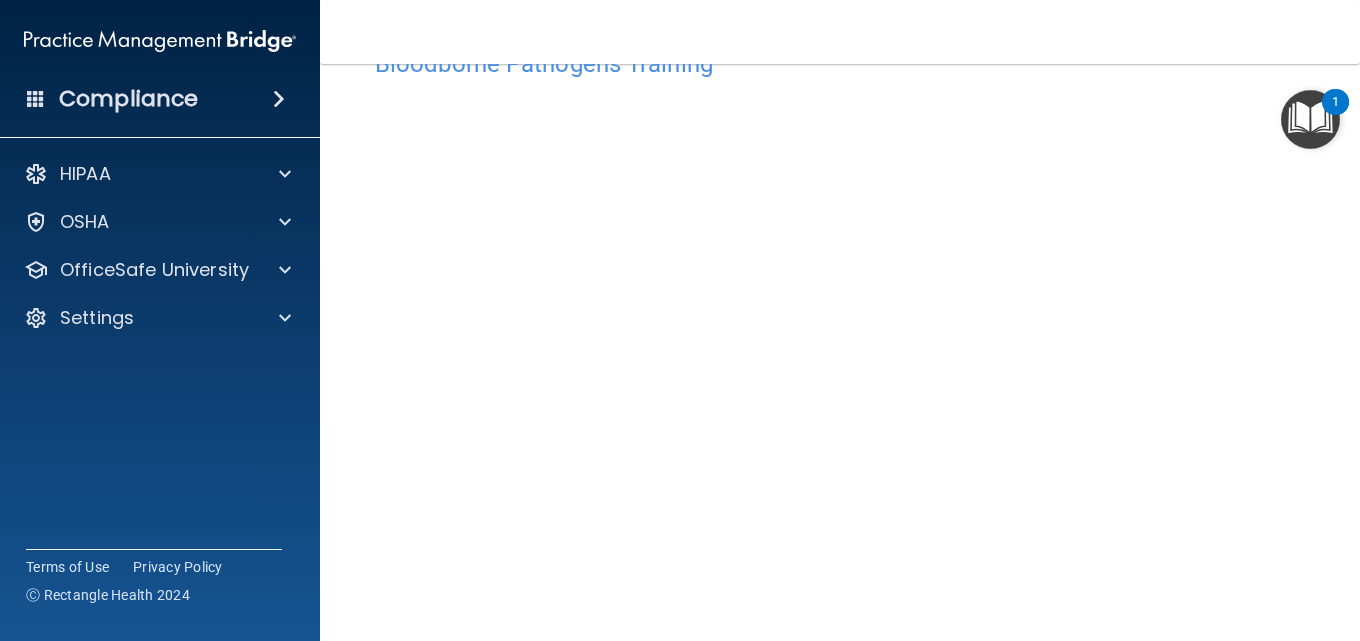click at bounding box center [1310, 119] 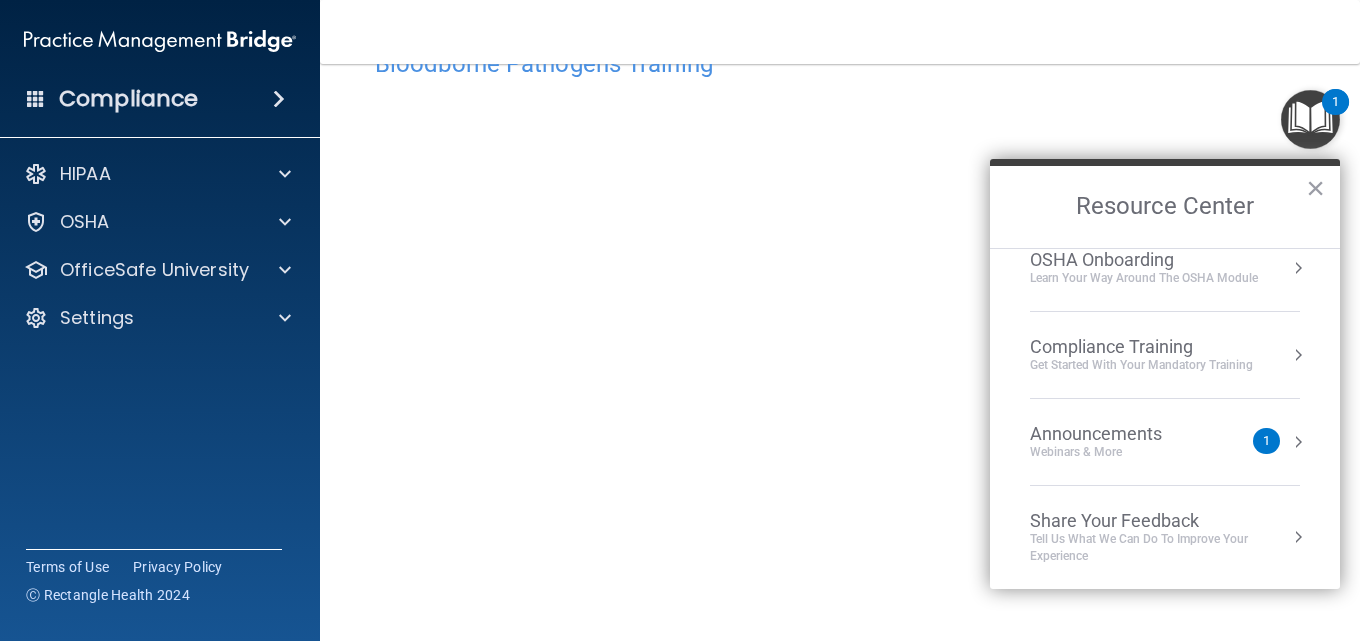scroll, scrollTop: 112, scrollLeft: 0, axis: vertical 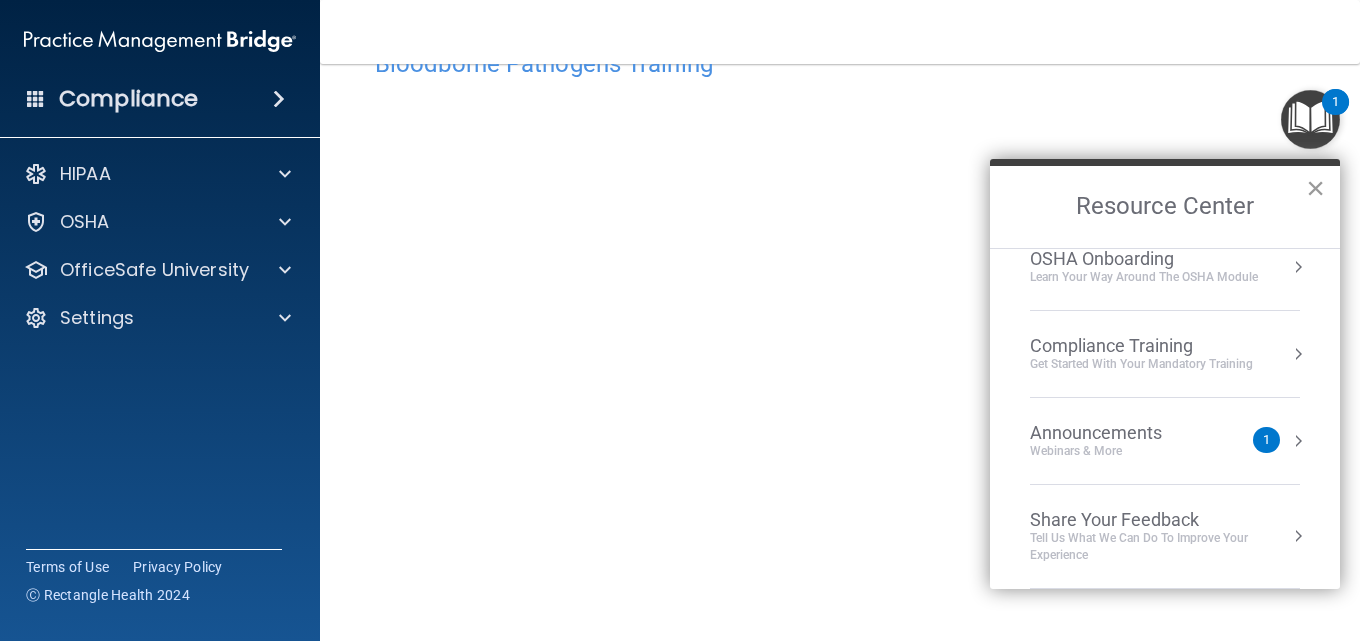 click on "×" at bounding box center (1315, 188) 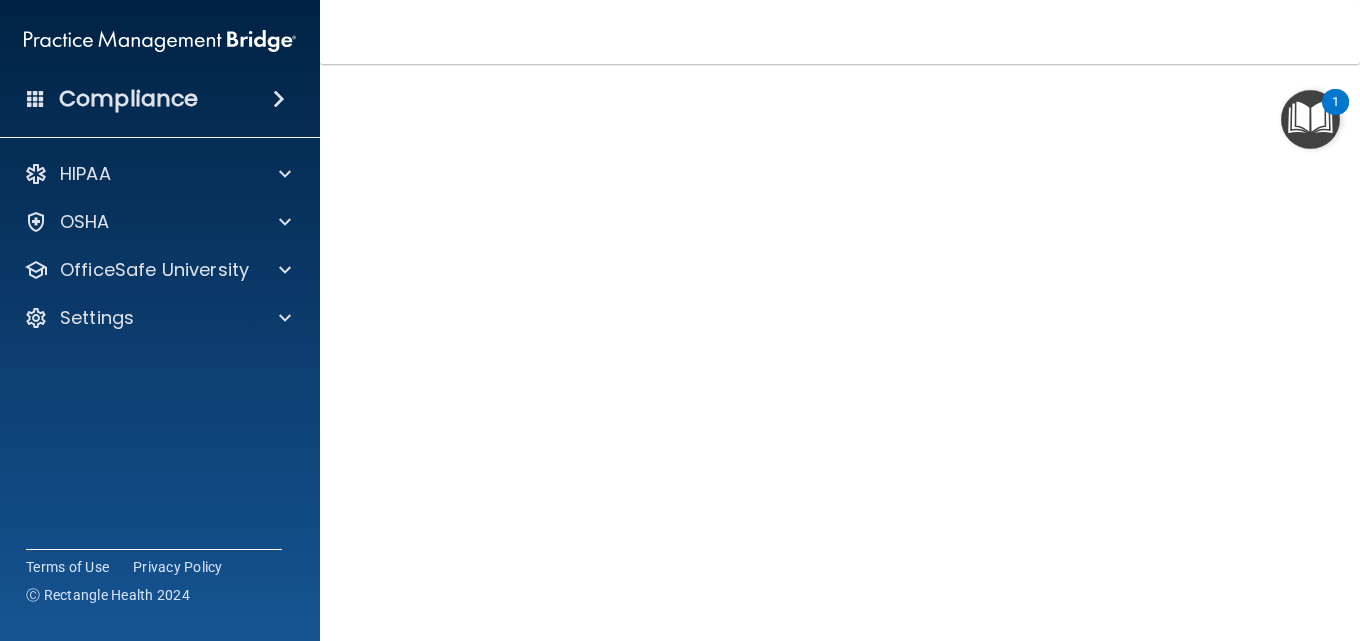 scroll, scrollTop: 200, scrollLeft: 0, axis: vertical 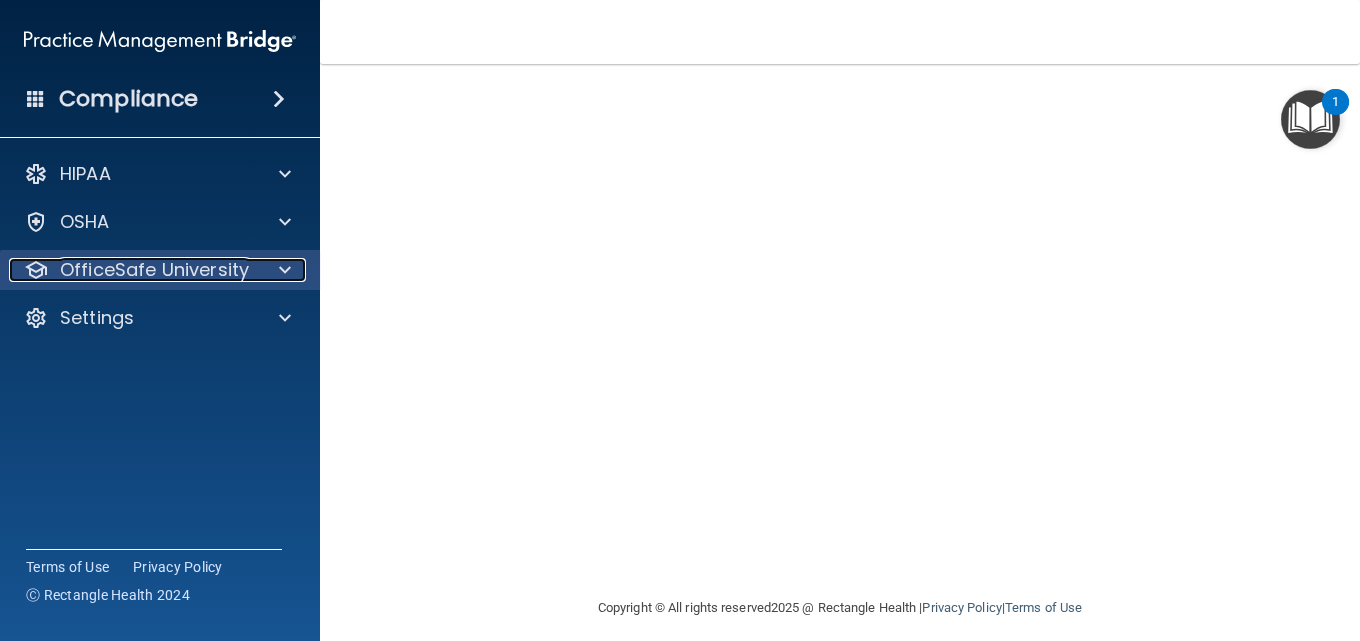 click at bounding box center [282, 270] 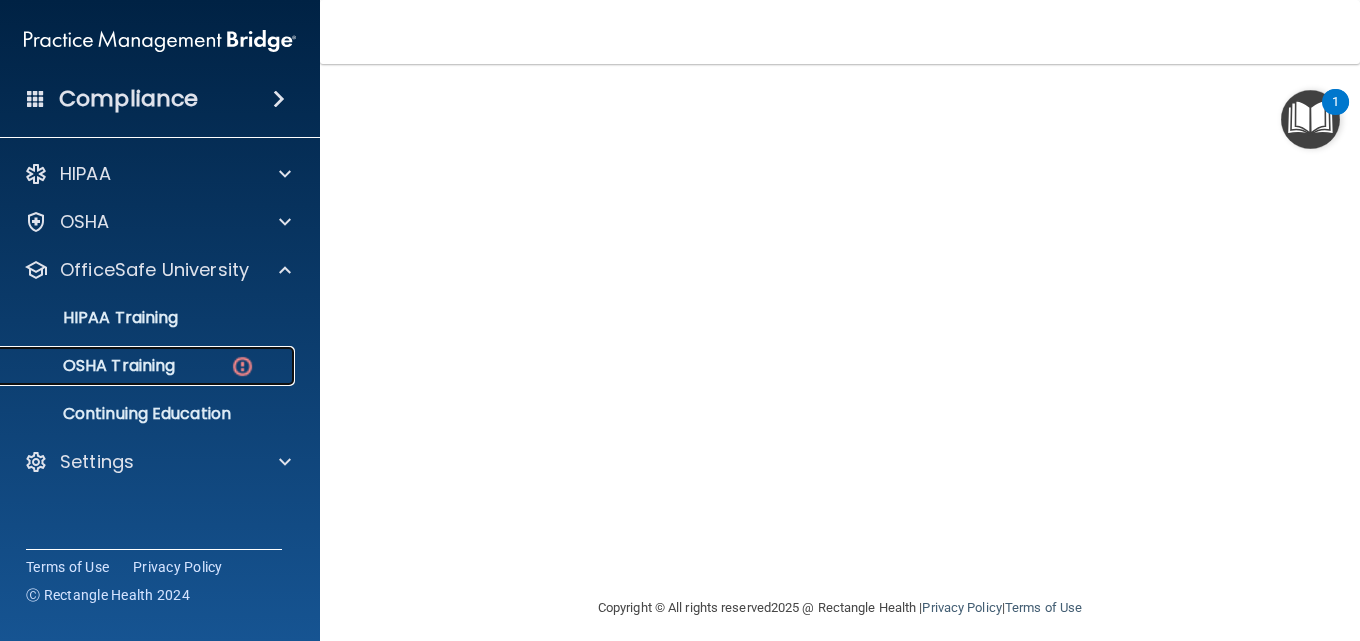 click on "OSHA Training" at bounding box center [94, 366] 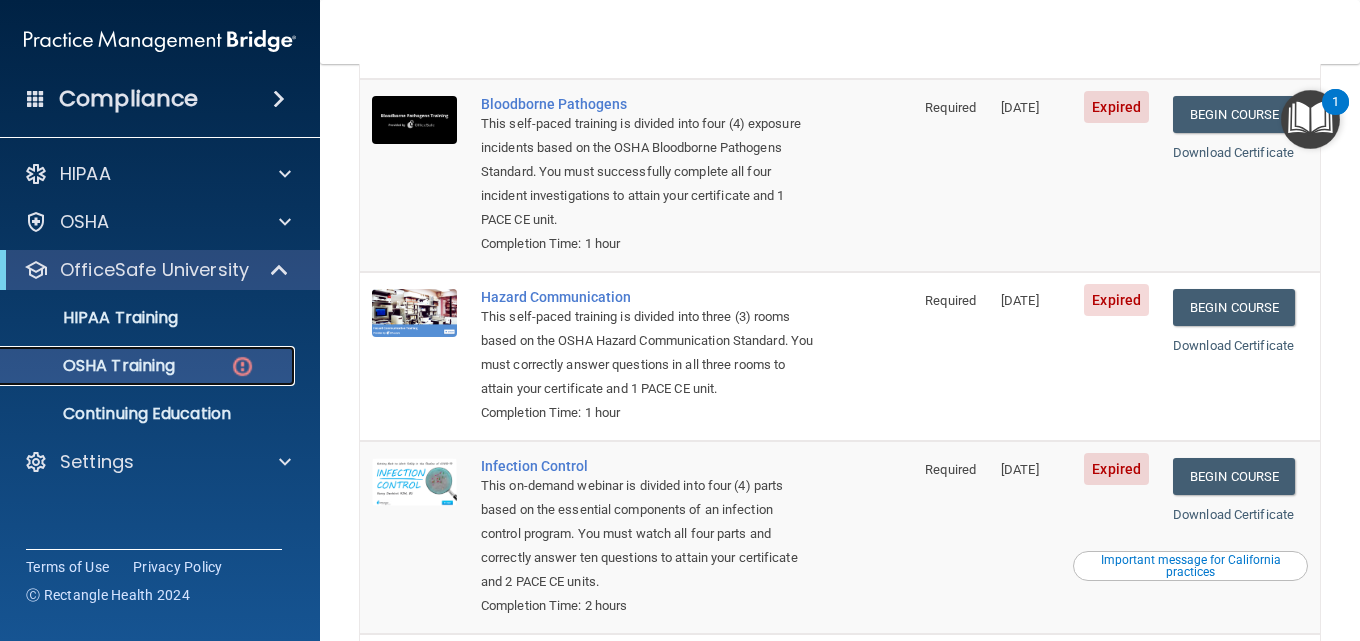 scroll, scrollTop: 180, scrollLeft: 0, axis: vertical 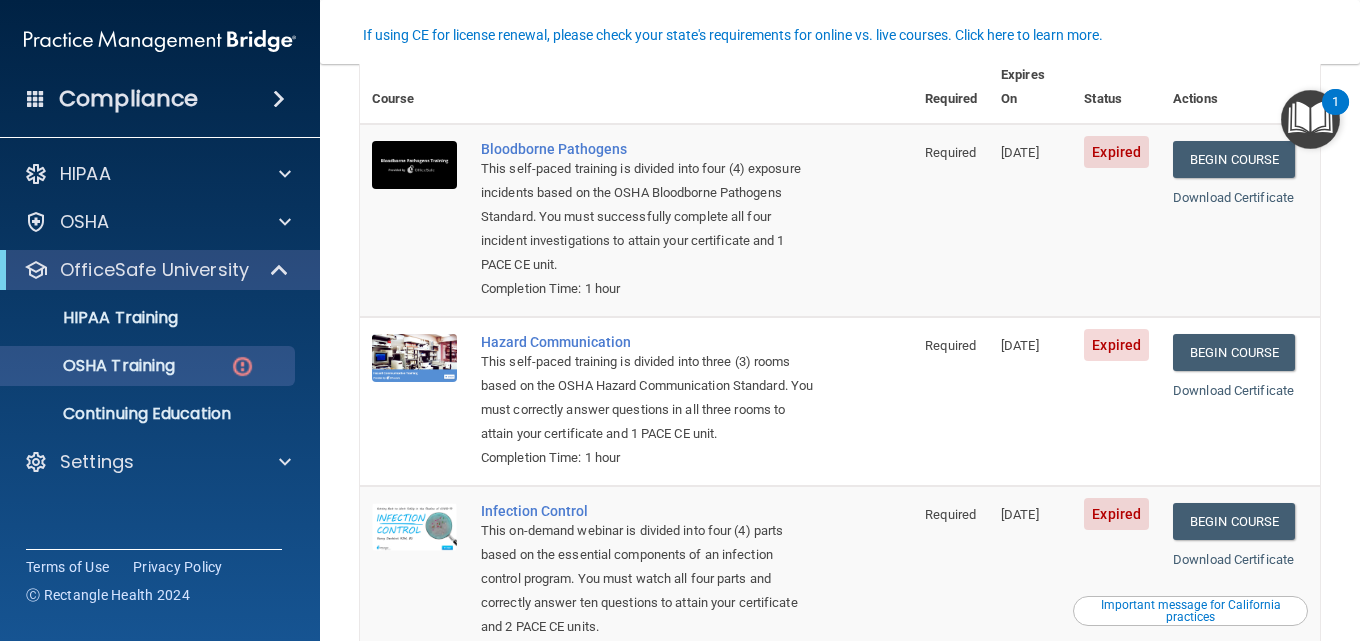 click on "This self-paced training is divided into four (4) exposure incidents based on the OSHA Bloodborne Pathogens Standard. You must successfully complete all four incident investigations to attain your certificate and 1 PACE CE unit." at bounding box center (647, 217) 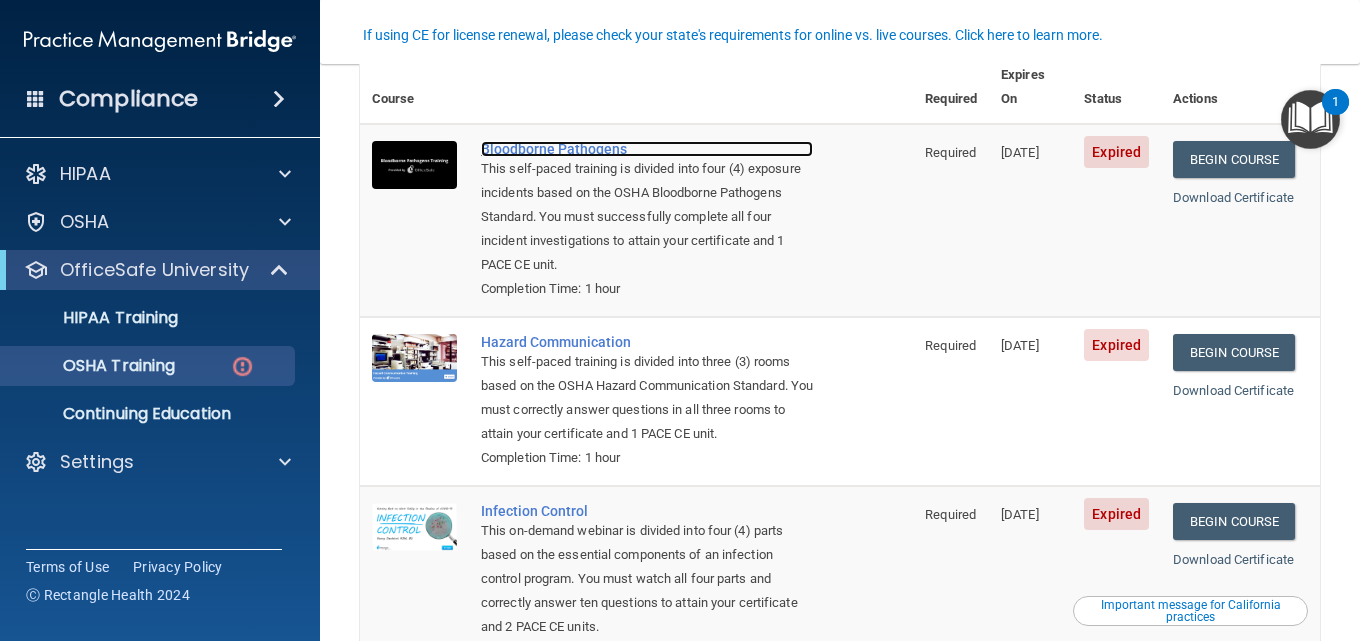 click on "Bloodborne Pathogens" at bounding box center (647, 149) 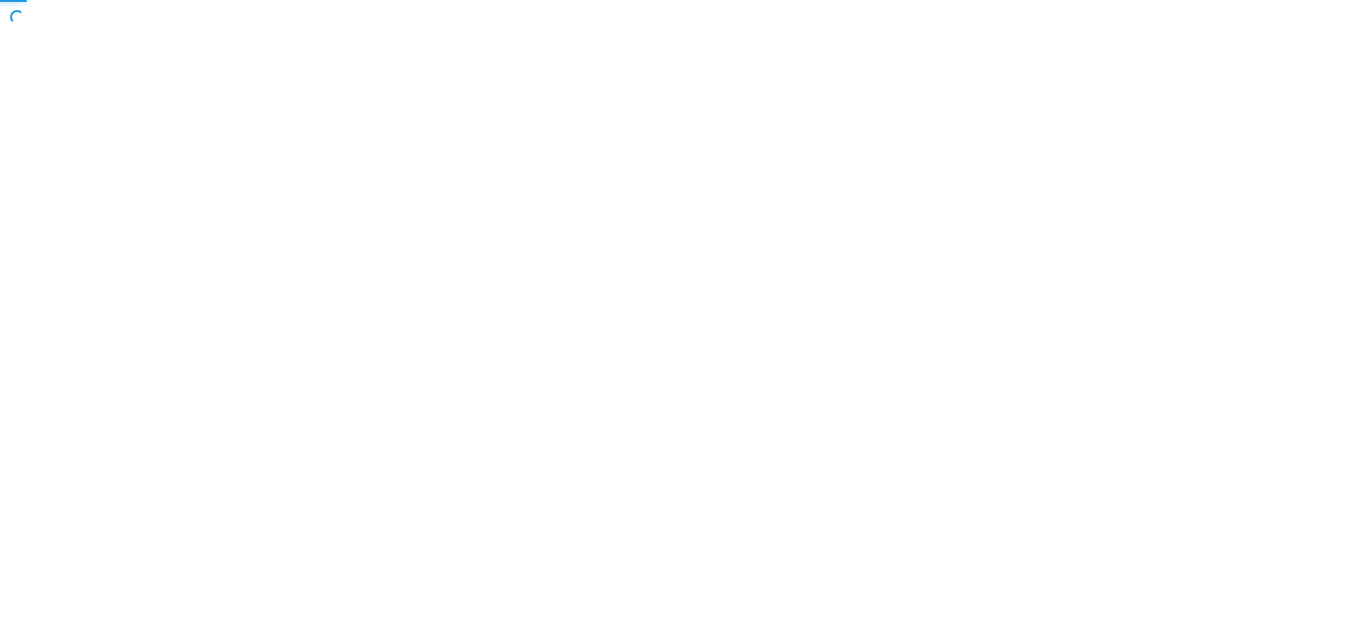 scroll, scrollTop: 0, scrollLeft: 0, axis: both 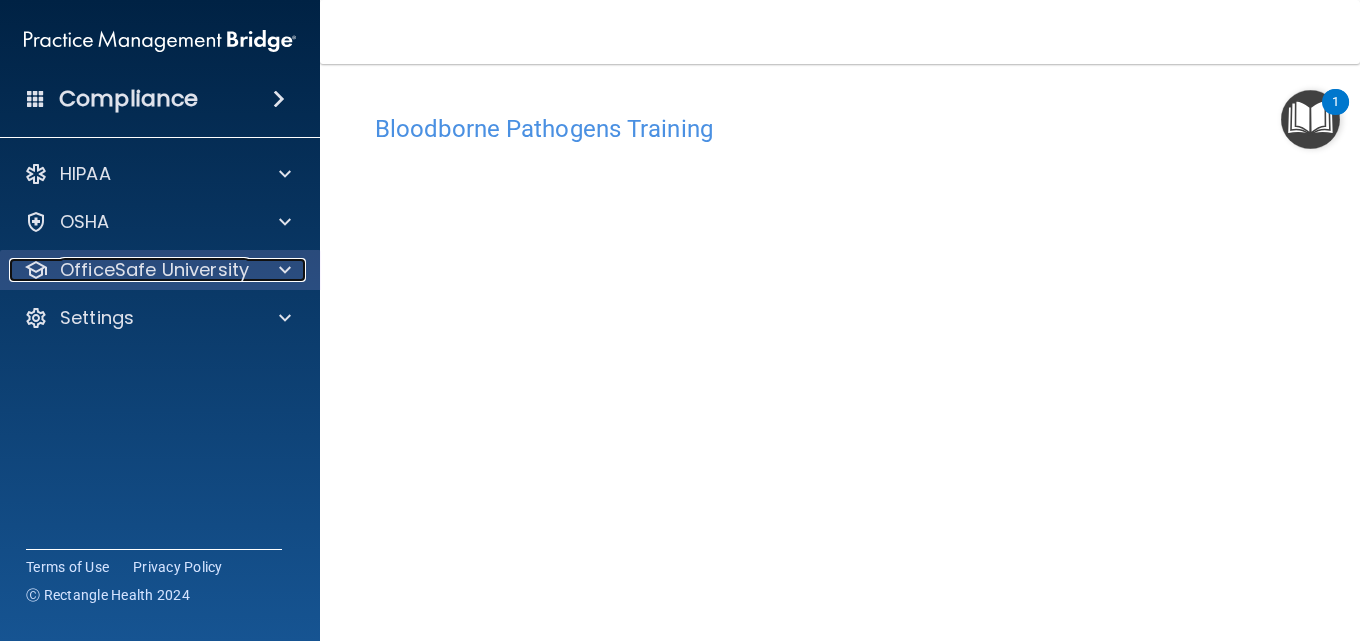 click on "OfficeSafe University" at bounding box center [154, 270] 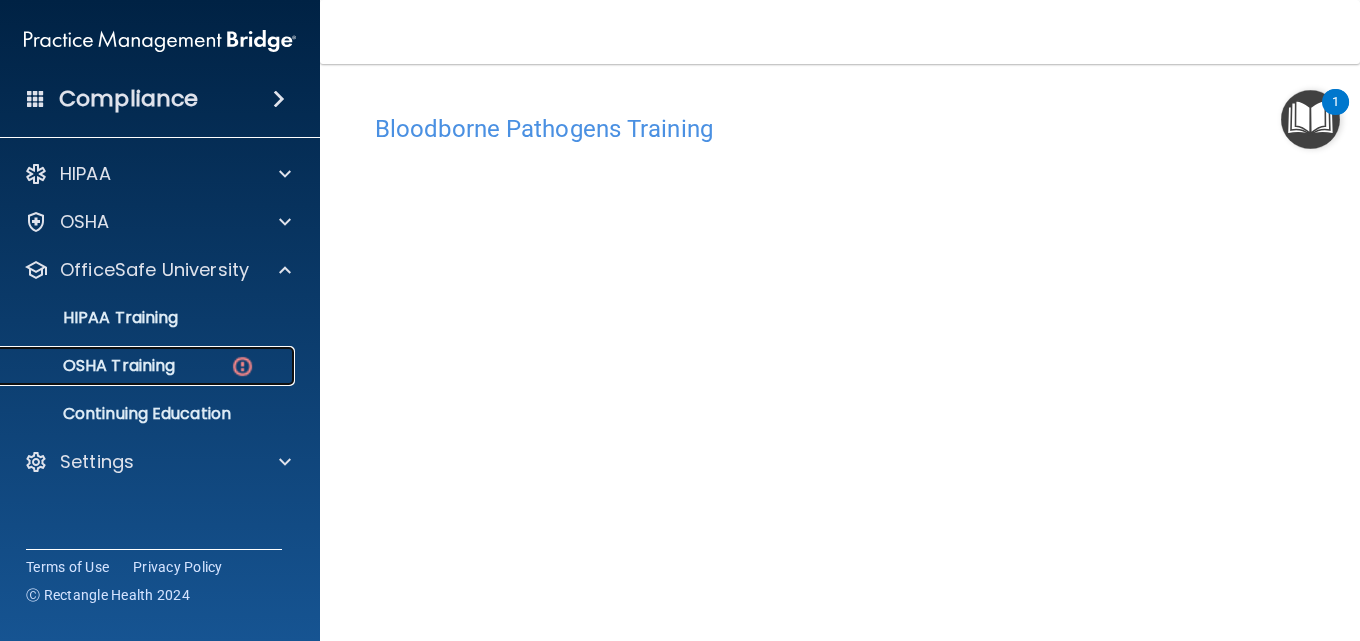 click on "OSHA Training" at bounding box center (94, 366) 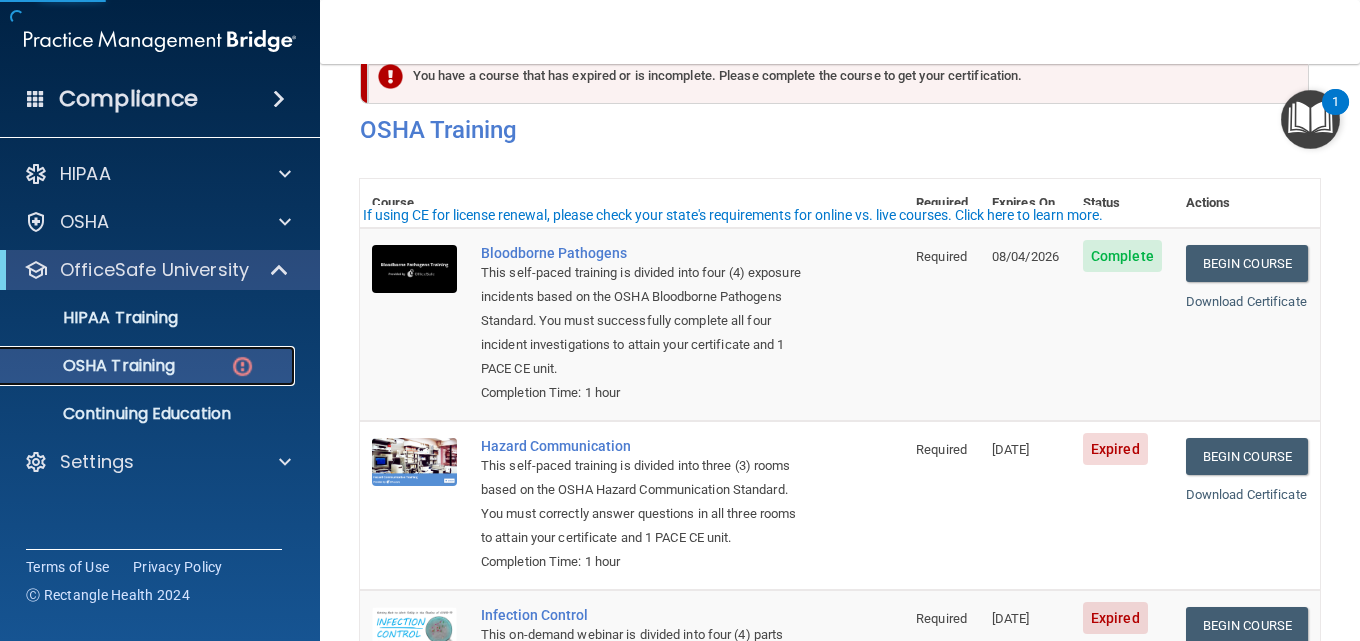 scroll, scrollTop: 100, scrollLeft: 0, axis: vertical 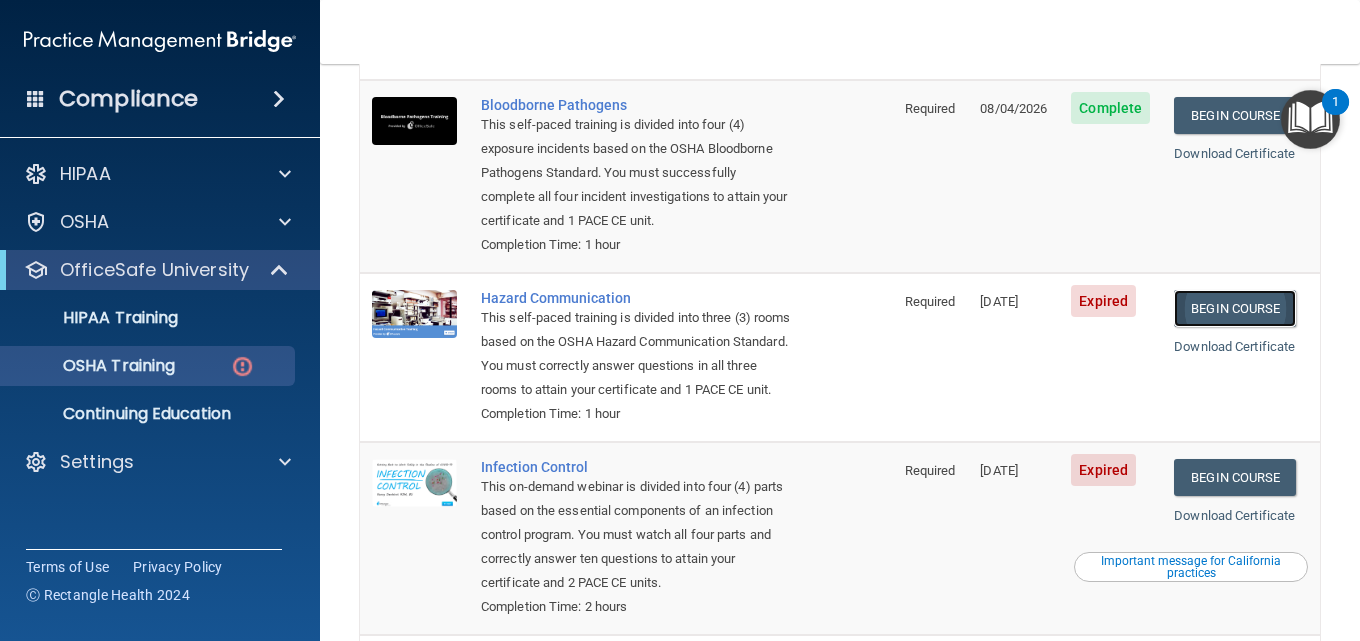click on "Begin Course" at bounding box center (1235, 308) 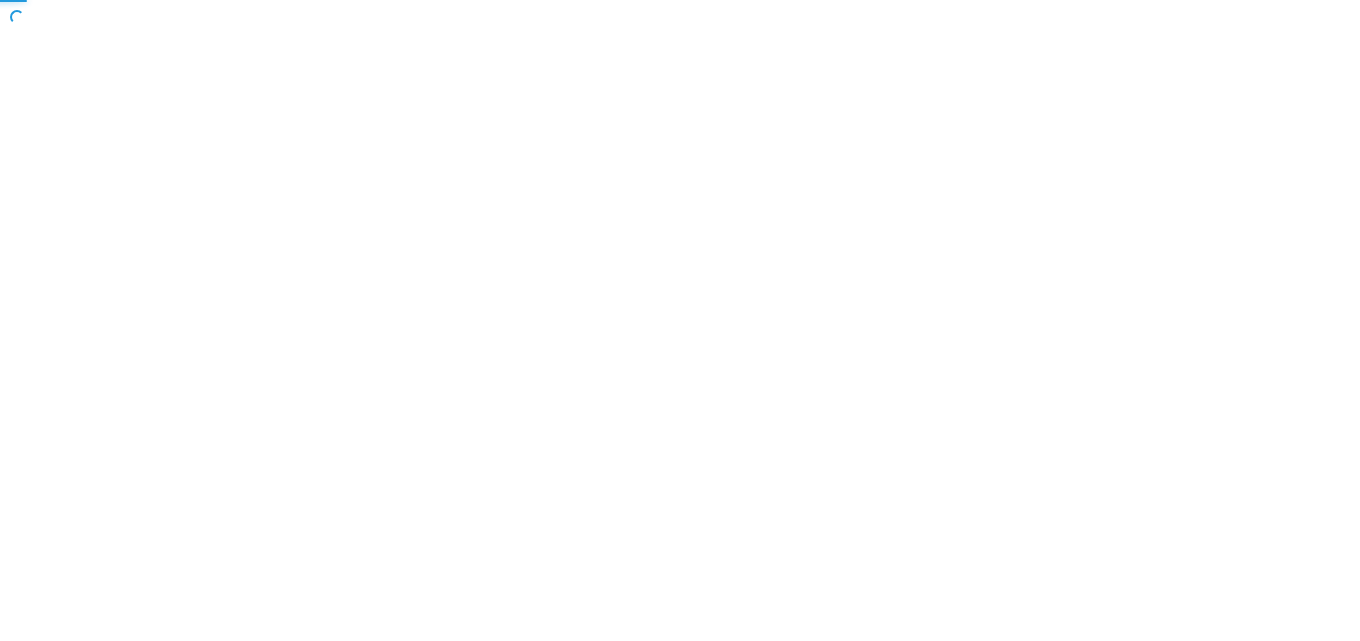 scroll, scrollTop: 0, scrollLeft: 0, axis: both 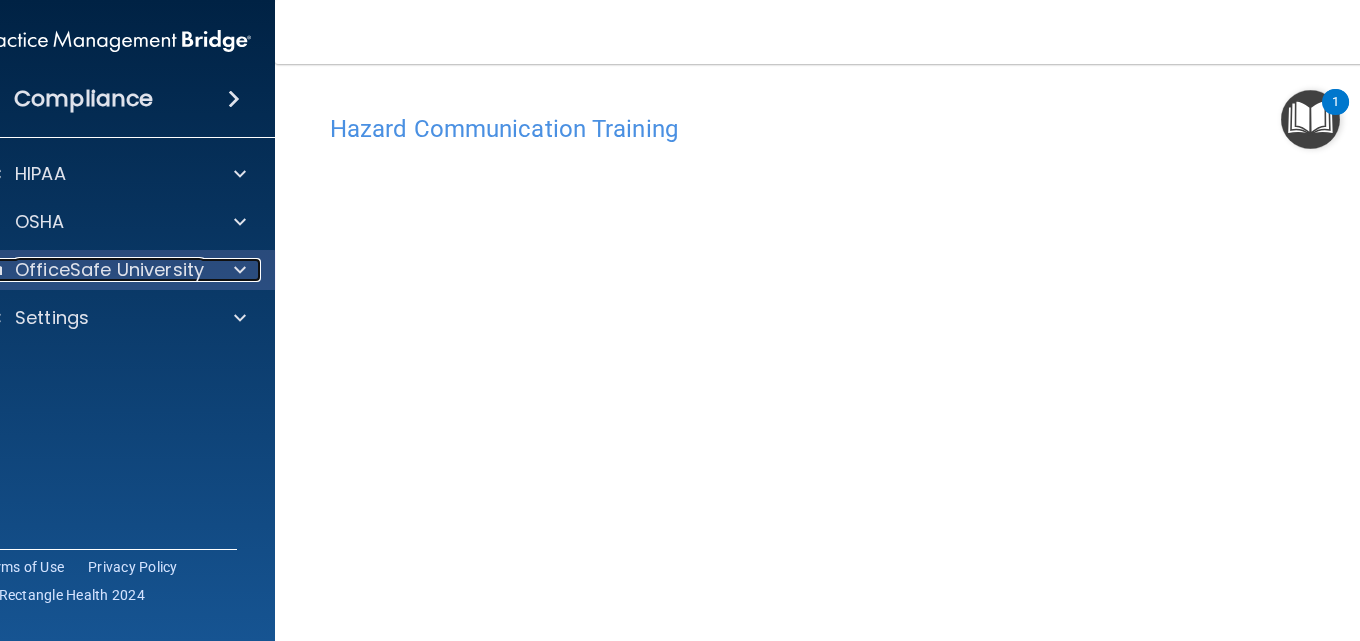 click on "OfficeSafe University" at bounding box center [109, 270] 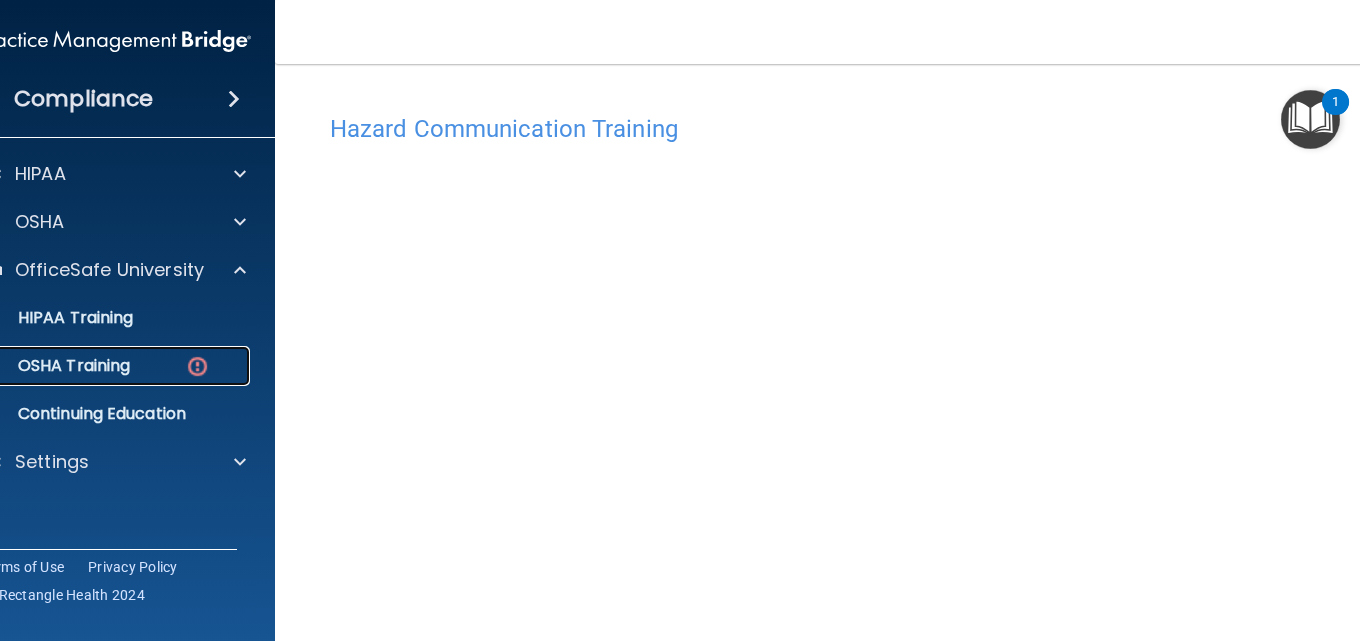 click on "OSHA Training" at bounding box center [49, 366] 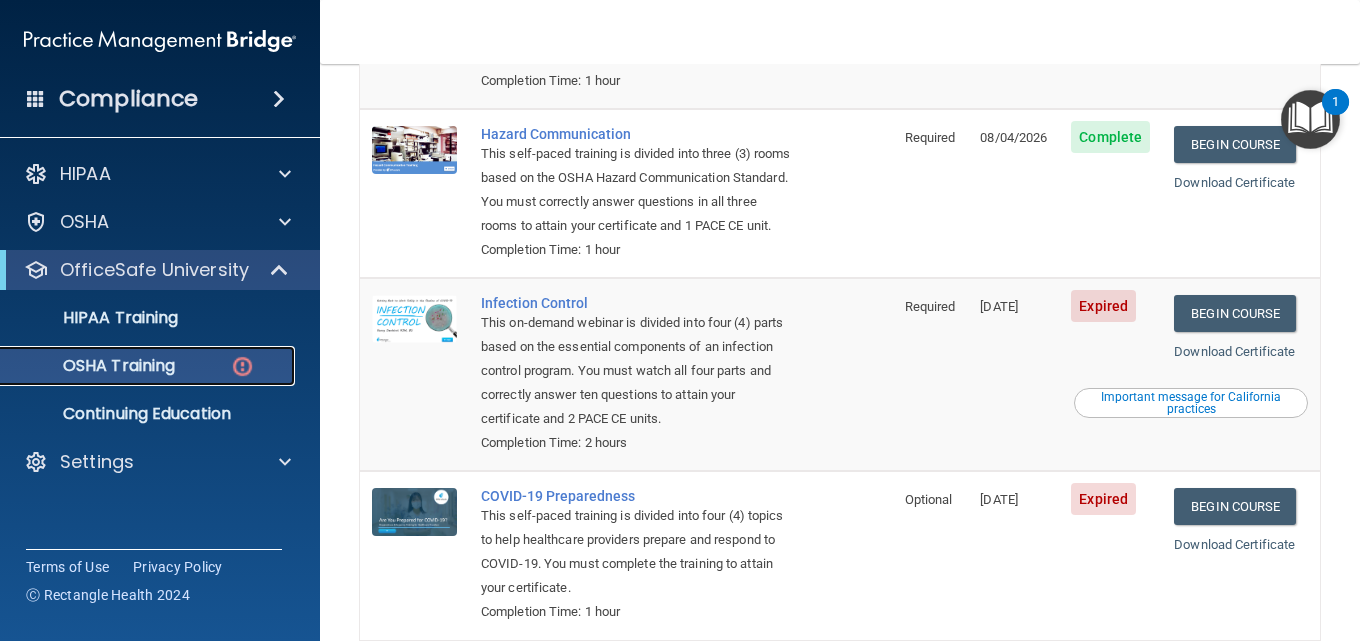 scroll, scrollTop: 319, scrollLeft: 0, axis: vertical 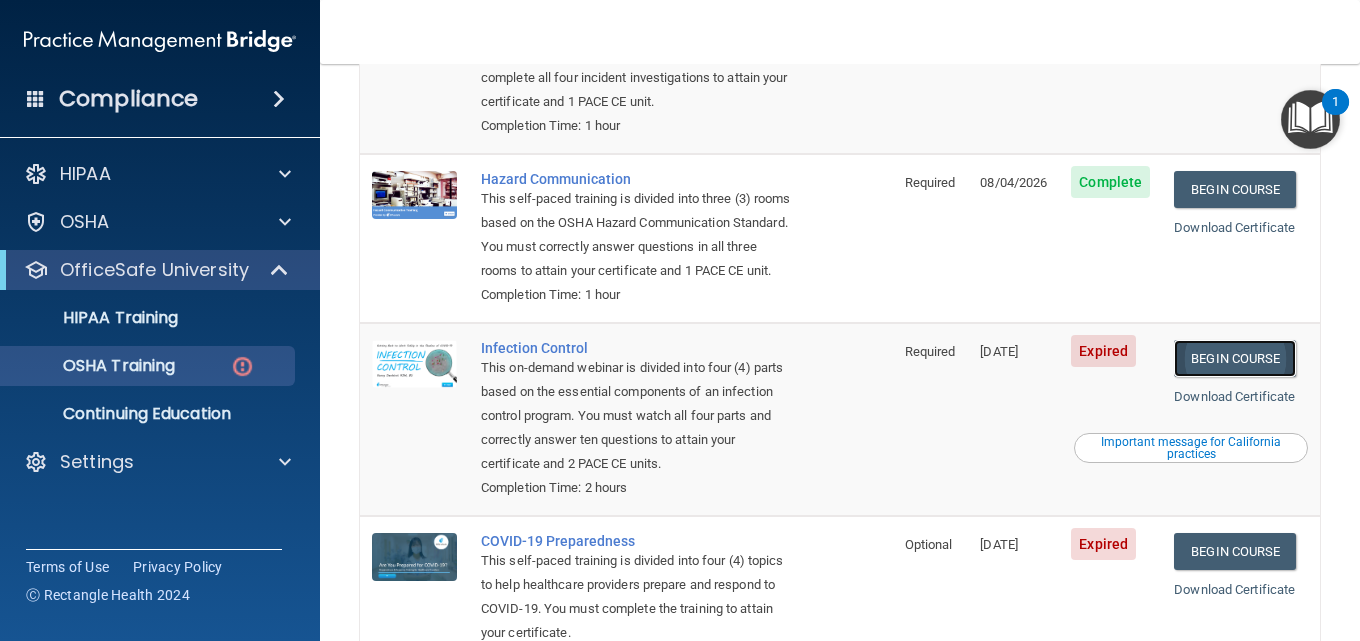 click on "Begin Course" at bounding box center (1235, 358) 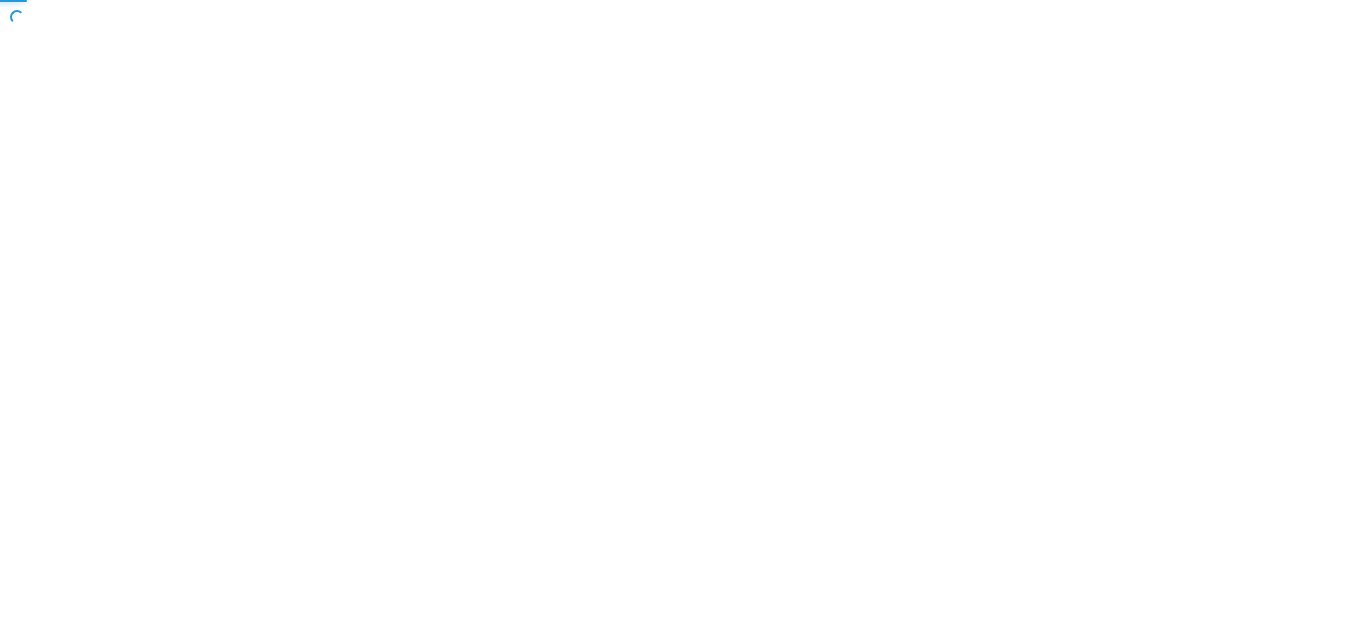 scroll, scrollTop: 0, scrollLeft: 0, axis: both 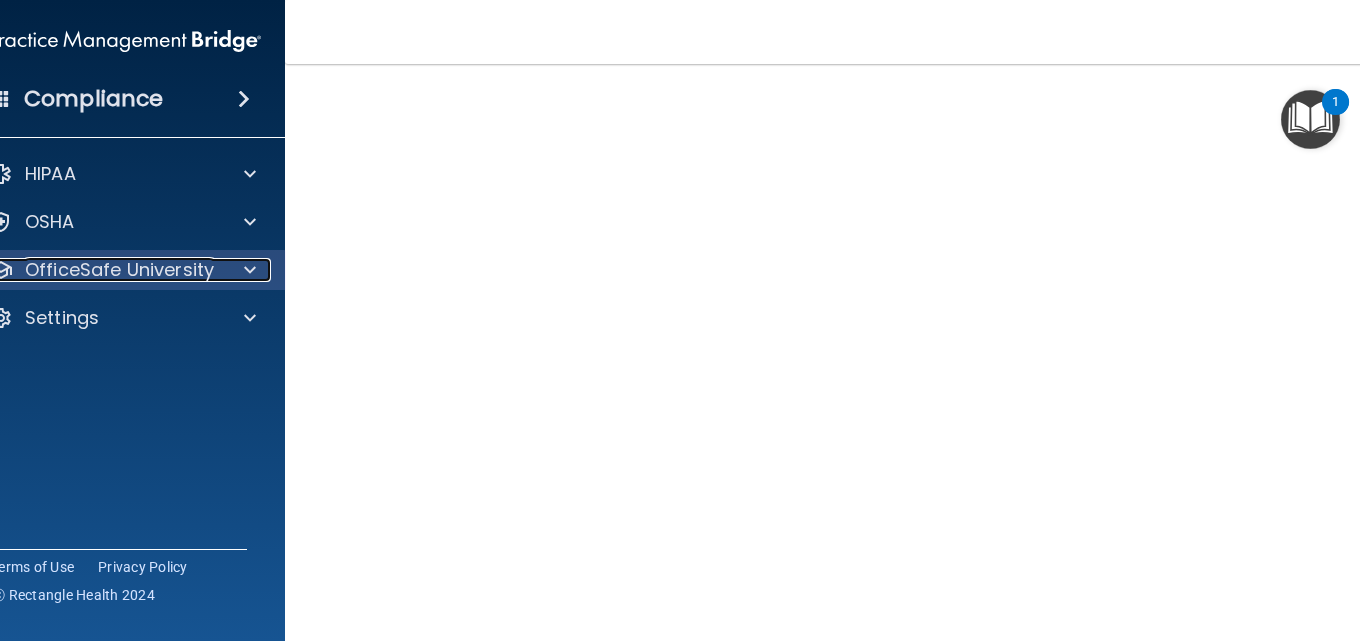 click on "OfficeSafe University" at bounding box center [119, 270] 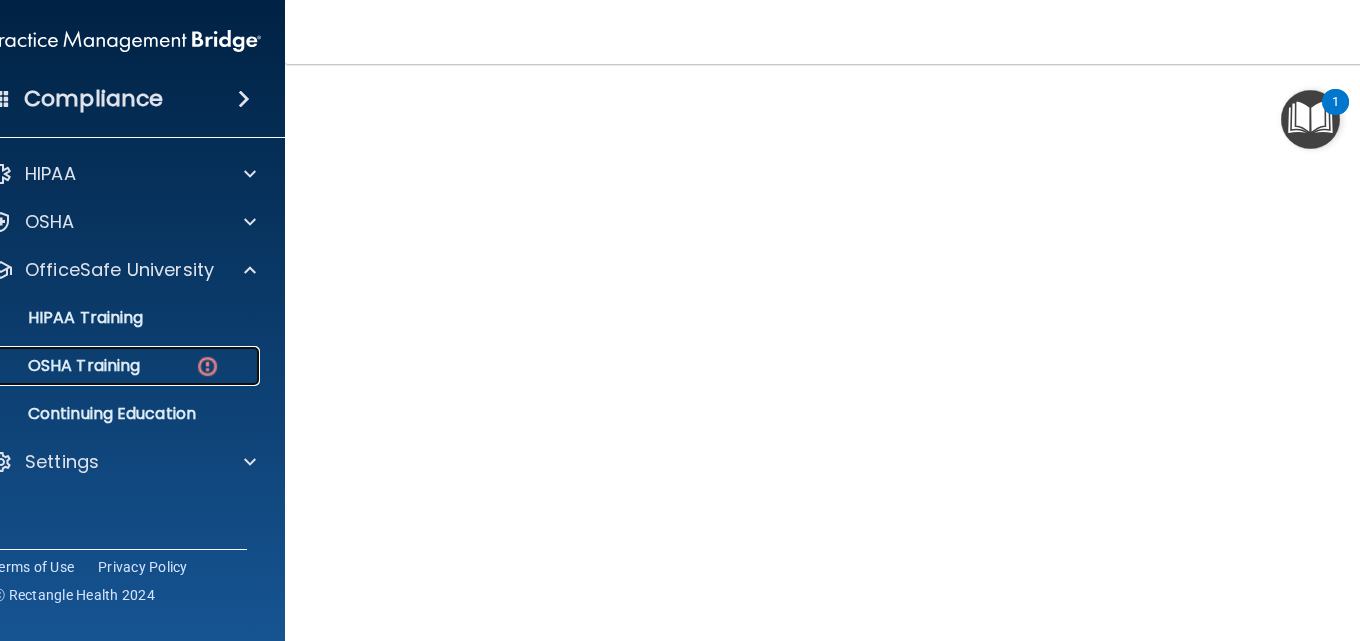 click on "OSHA Training" at bounding box center (59, 366) 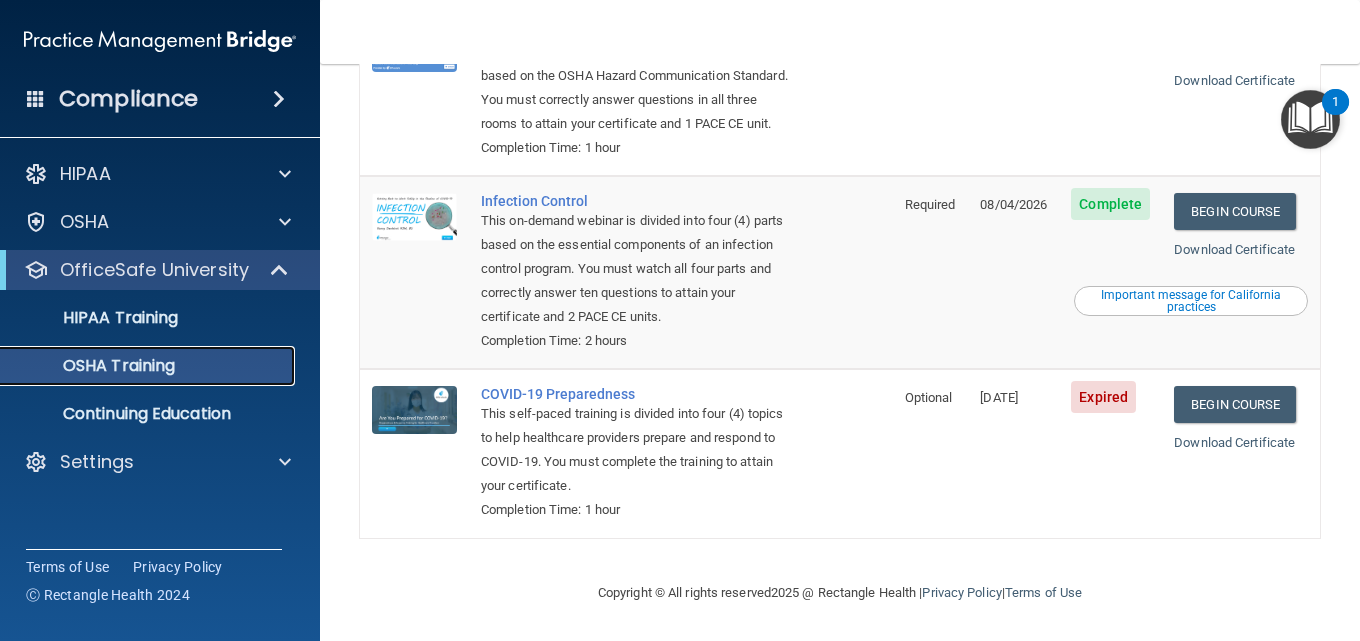 scroll, scrollTop: 463, scrollLeft: 0, axis: vertical 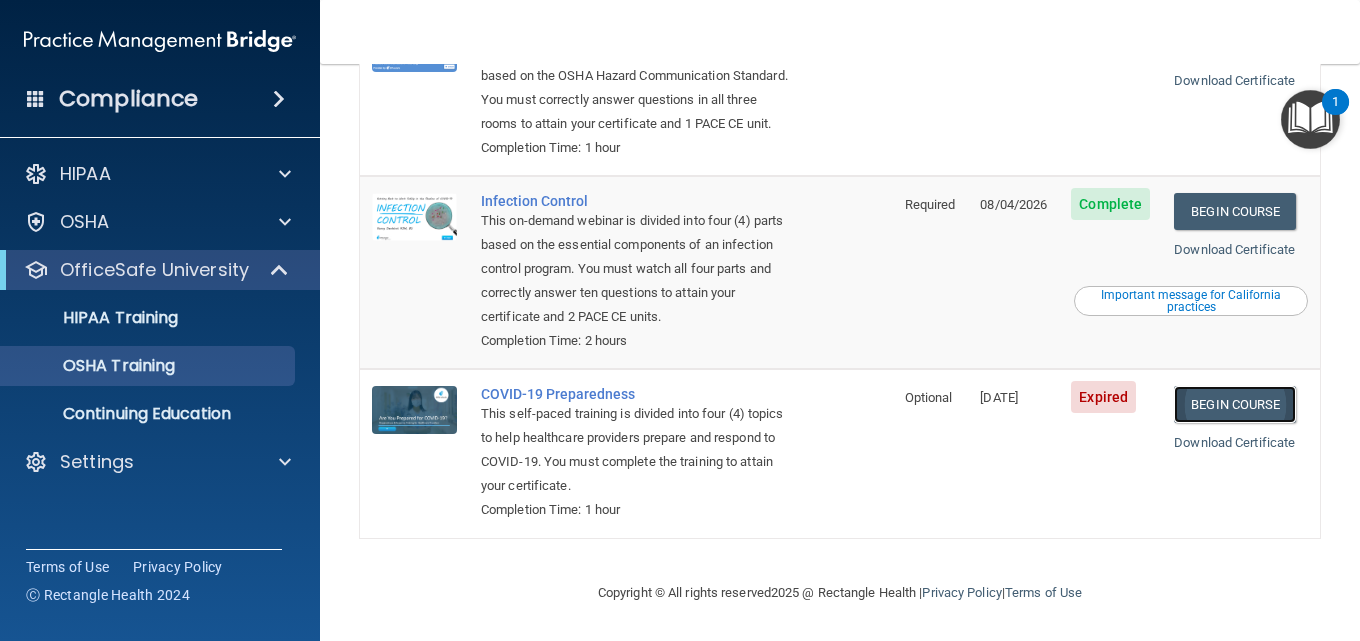 click on "Begin Course" at bounding box center (1235, 404) 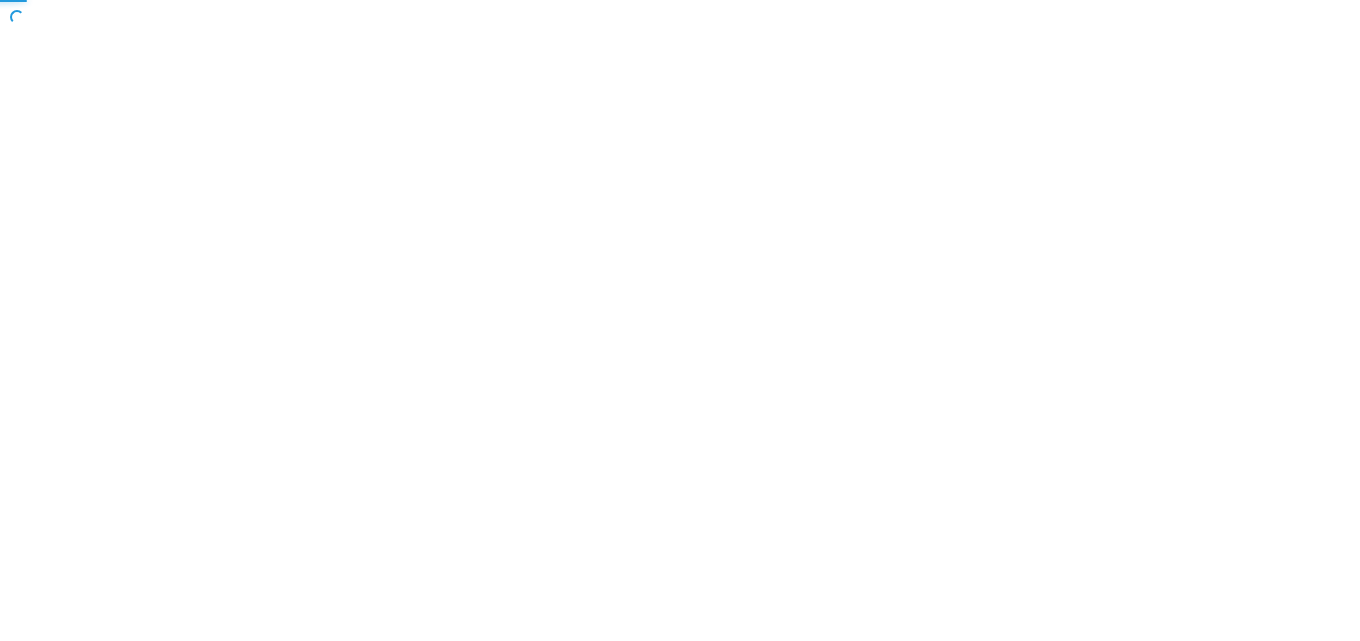 scroll, scrollTop: 0, scrollLeft: 0, axis: both 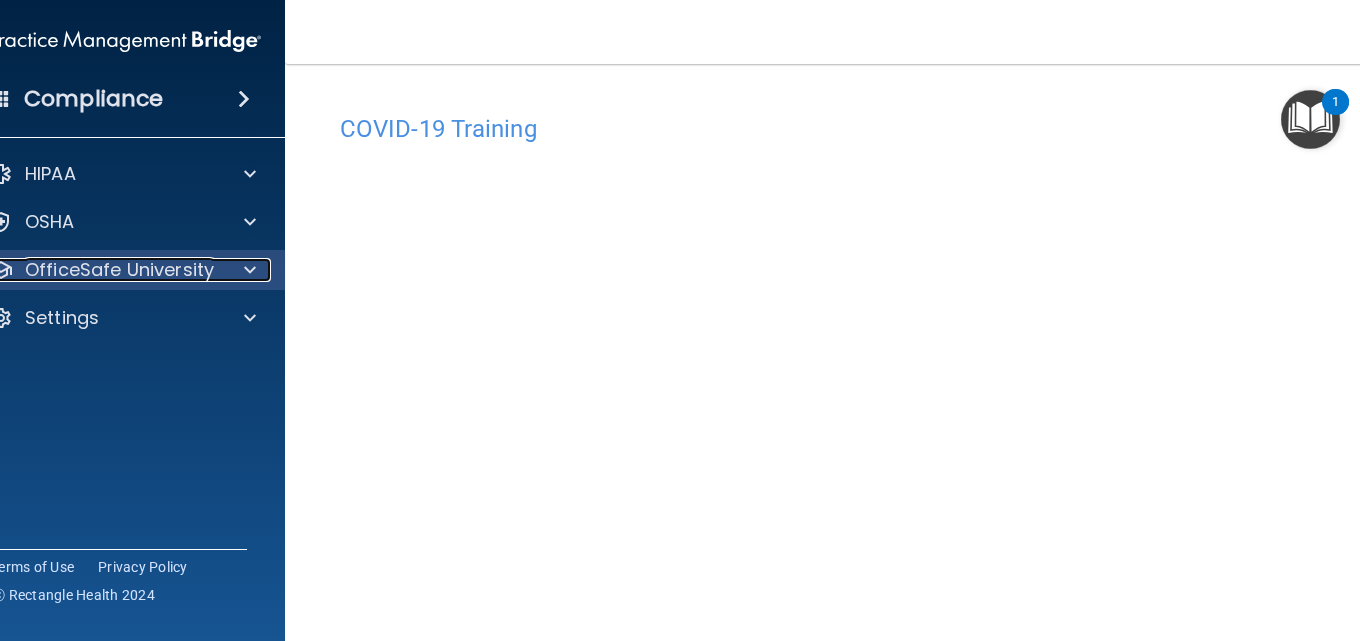 click on "OfficeSafe University" at bounding box center (119, 270) 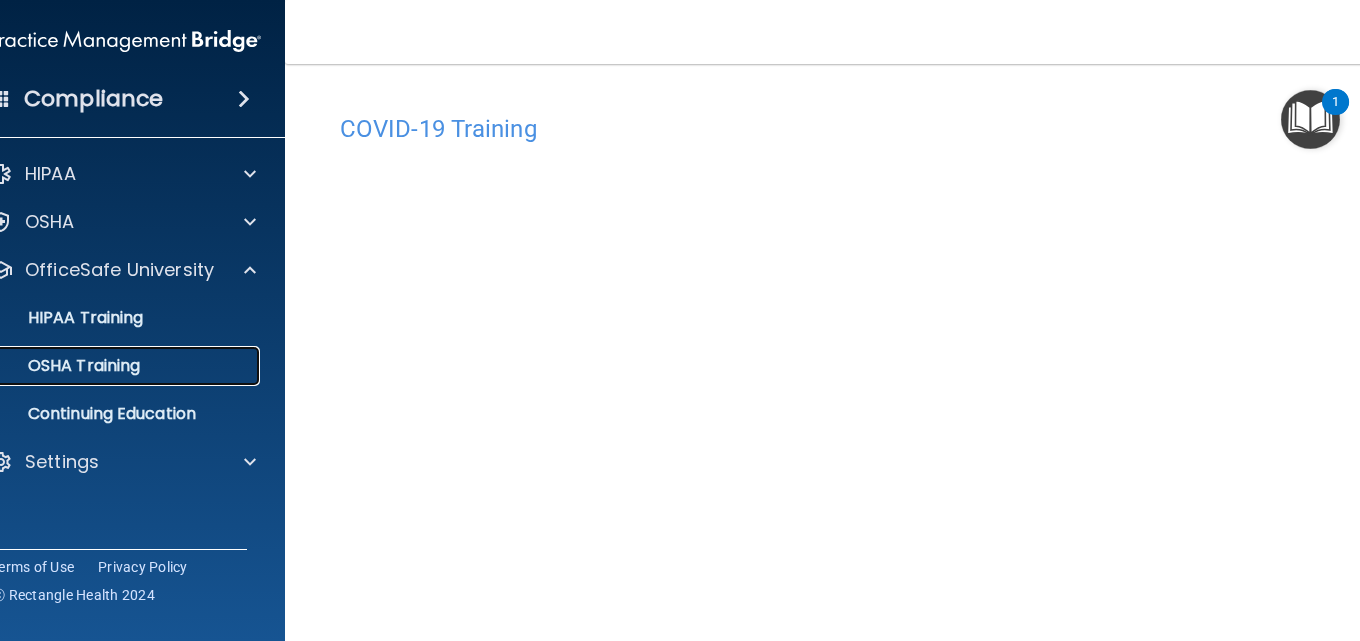 click on "OSHA Training" at bounding box center [59, 366] 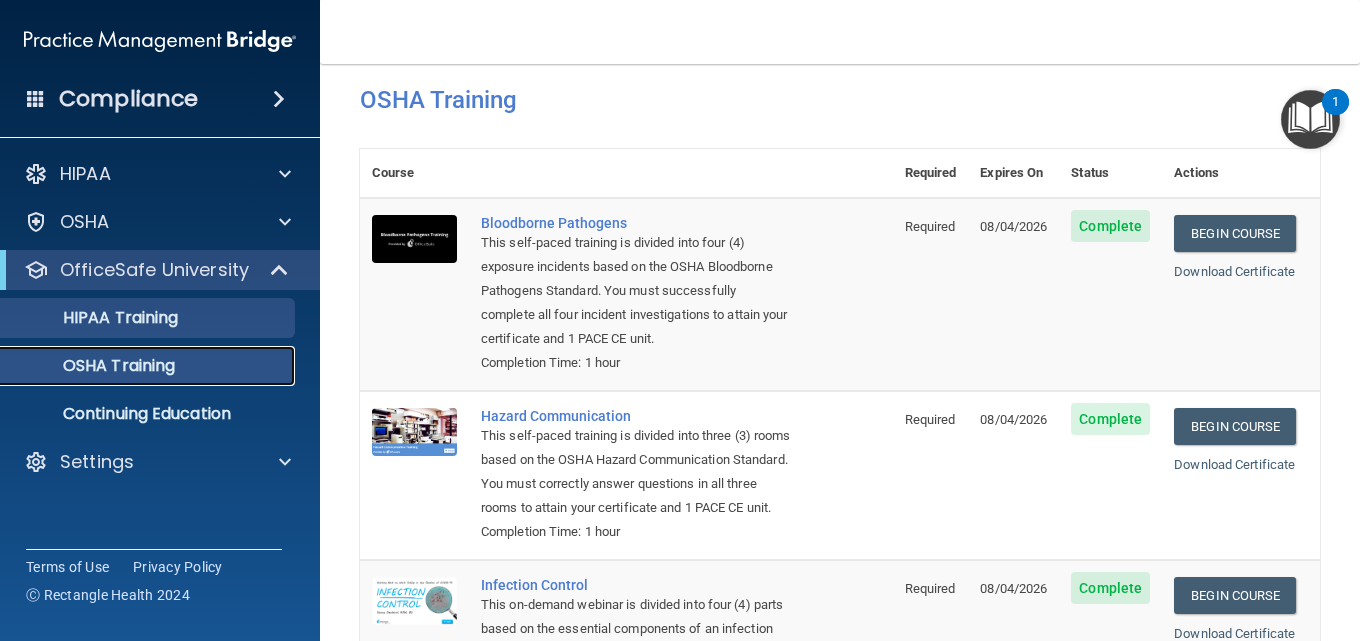 scroll, scrollTop: 0, scrollLeft: 0, axis: both 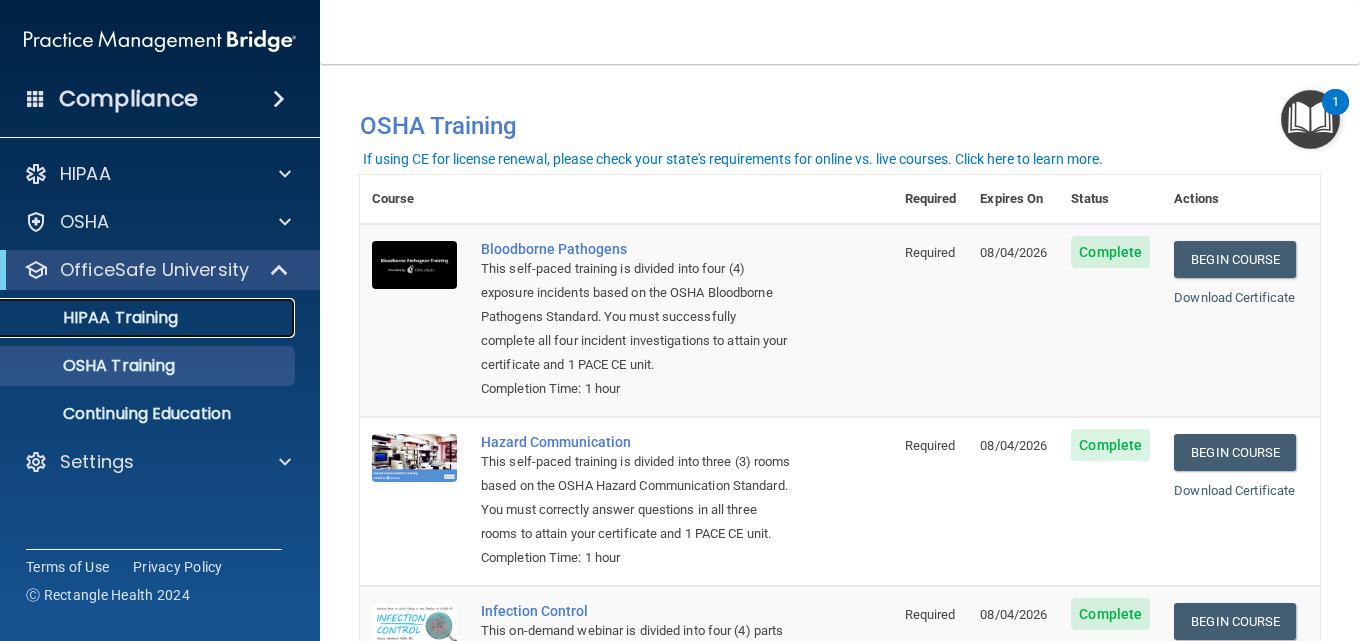 click on "HIPAA Training" at bounding box center (95, 318) 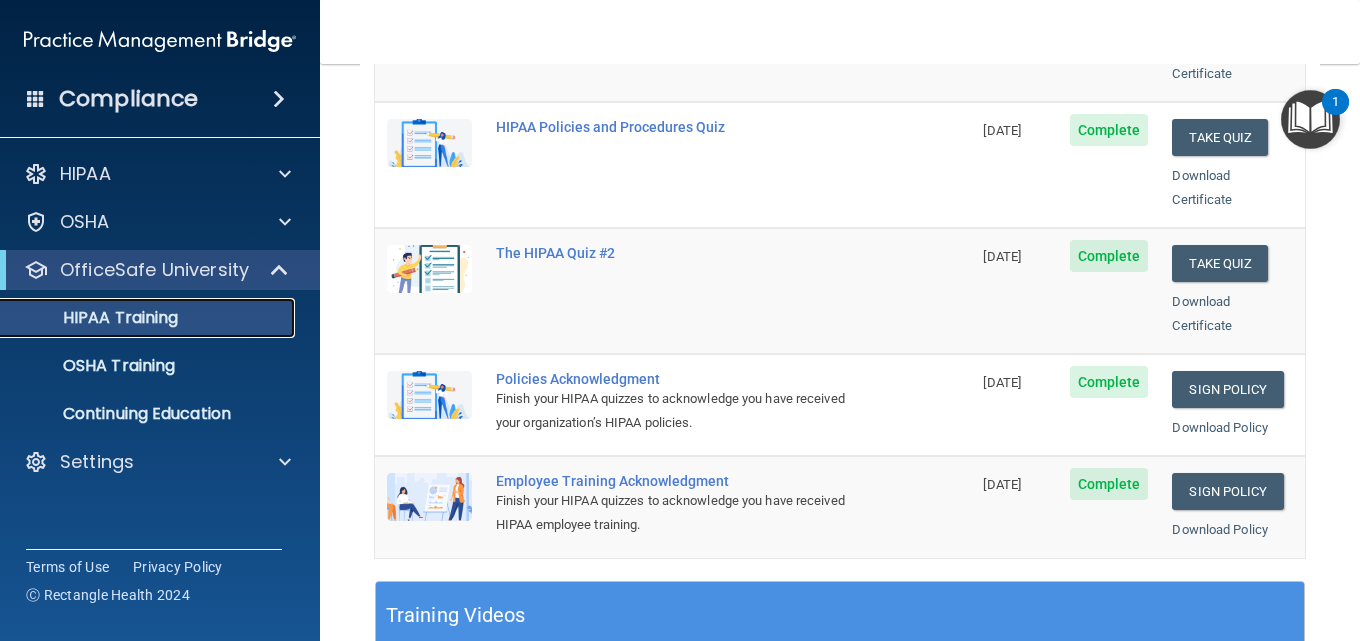 scroll, scrollTop: 500, scrollLeft: 0, axis: vertical 